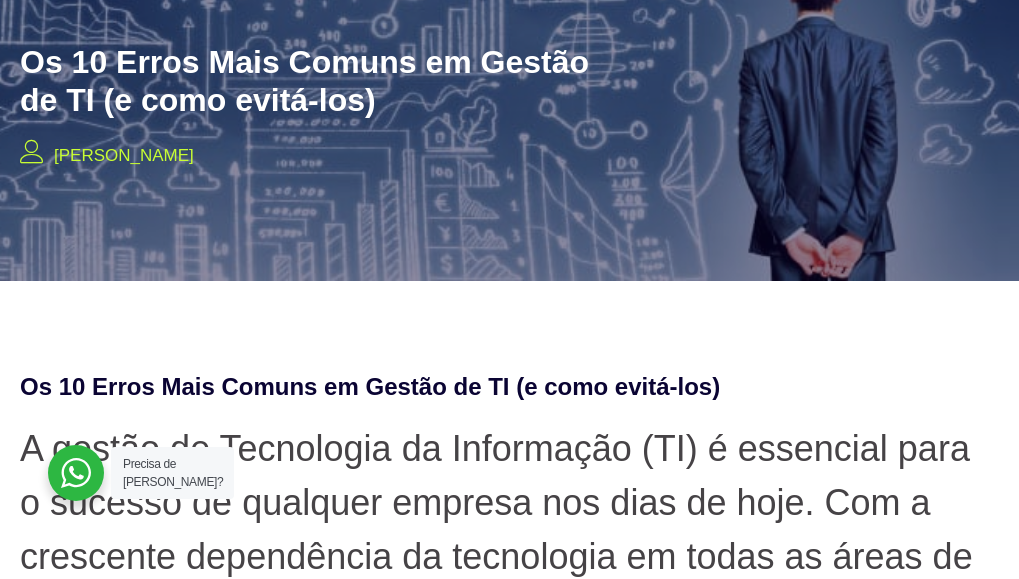 scroll, scrollTop: 0, scrollLeft: 0, axis: both 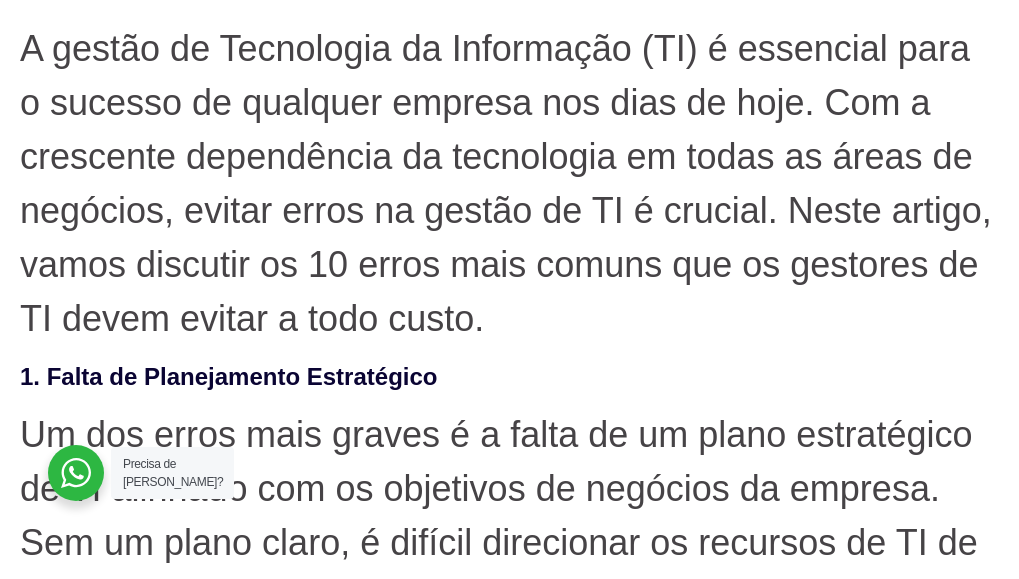 click on "A gestão de Tecnologia da Informação (TI) é essencial para o sucesso de qualquer empresa nos dias de hoje. Com a crescente dependência da tecnologia em todas as áreas de negócios, evitar erros na gestão de TI é crucial. Neste artigo, vamos discutir os 10 erros mais comuns que os gestores de TI devem evitar a todo custo." at bounding box center (509, 184) 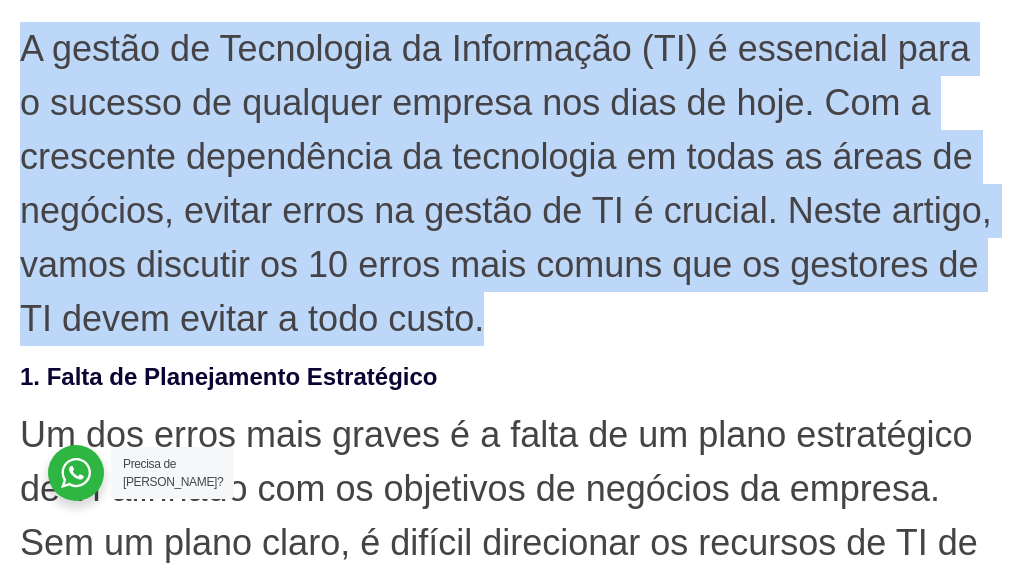 click on "A gestão de Tecnologia da Informação (TI) é essencial para o sucesso de qualquer empresa nos dias de hoje. Com a crescente dependência da tecnologia em todas as áreas de negócios, evitar erros na gestão de TI é crucial. Neste artigo, vamos discutir os 10 erros mais comuns que os gestores de TI devem evitar a todo custo." at bounding box center [509, 184] 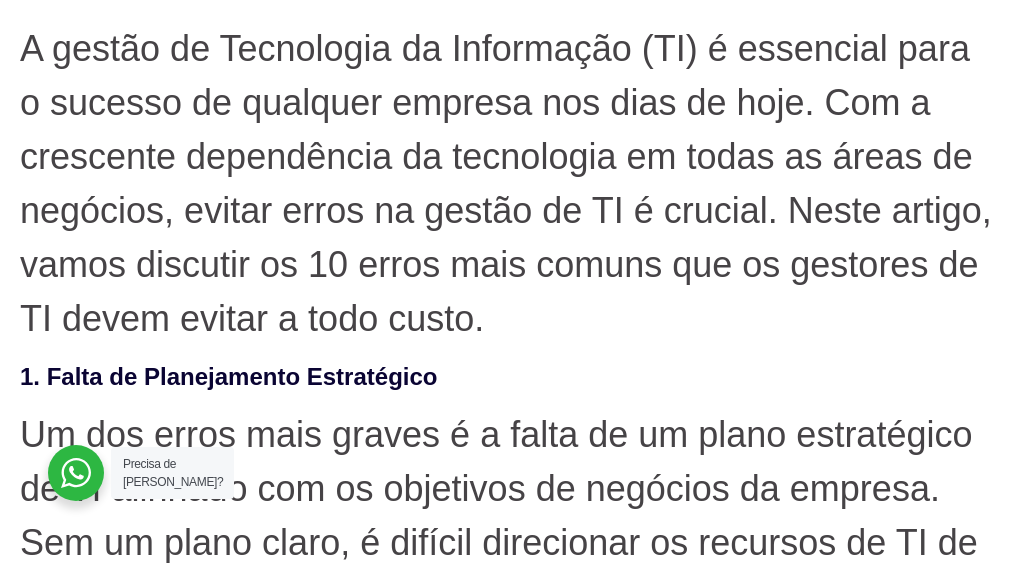 click on "Um dos erros mais graves é a falta de um plano estratégico de TI alinhado com os objetivos de negócios da empresa. Sem um plano claro, é difícil direcionar os recursos de TI de maneira eficaz e alcançar resultados significativos." at bounding box center (509, 516) 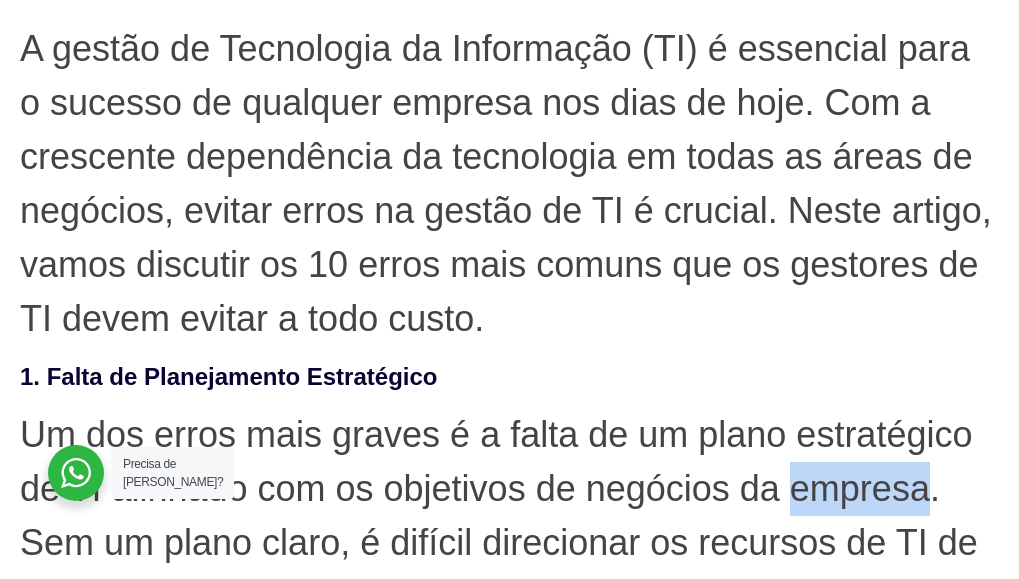 click on "Um dos erros mais graves é a falta de um plano estratégico de TI alinhado com os objetivos de negócios da empresa. Sem um plano claro, é difícil direcionar os recursos de TI de maneira eficaz e alcançar resultados significativos." at bounding box center [509, 516] 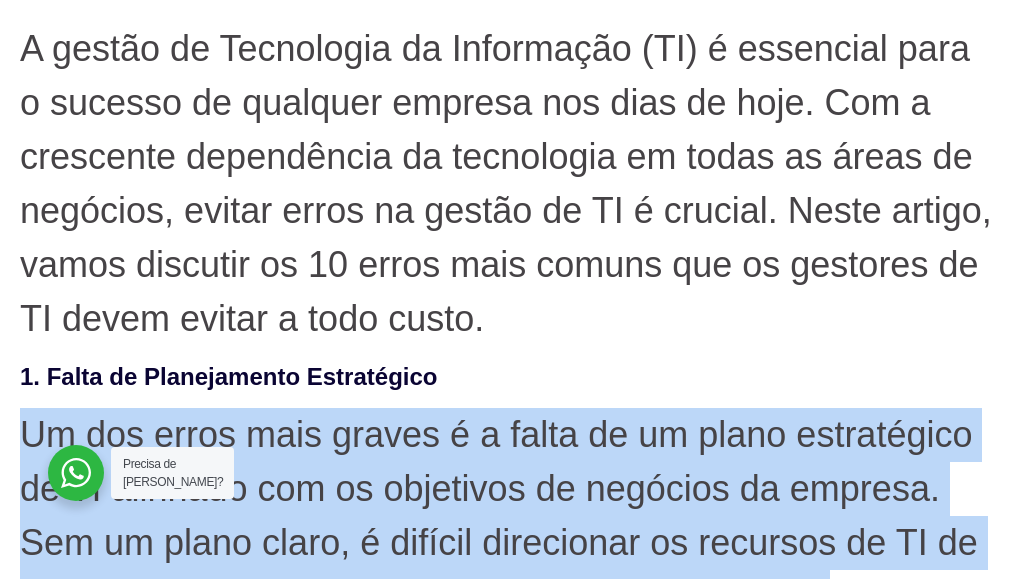 click on "Um dos erros mais graves é a falta de um plano estratégico de TI alinhado com os objetivos de negócios da empresa. Sem um plano claro, é difícil direcionar os recursos de TI de maneira eficaz e alcançar resultados significativos." at bounding box center (509, 516) 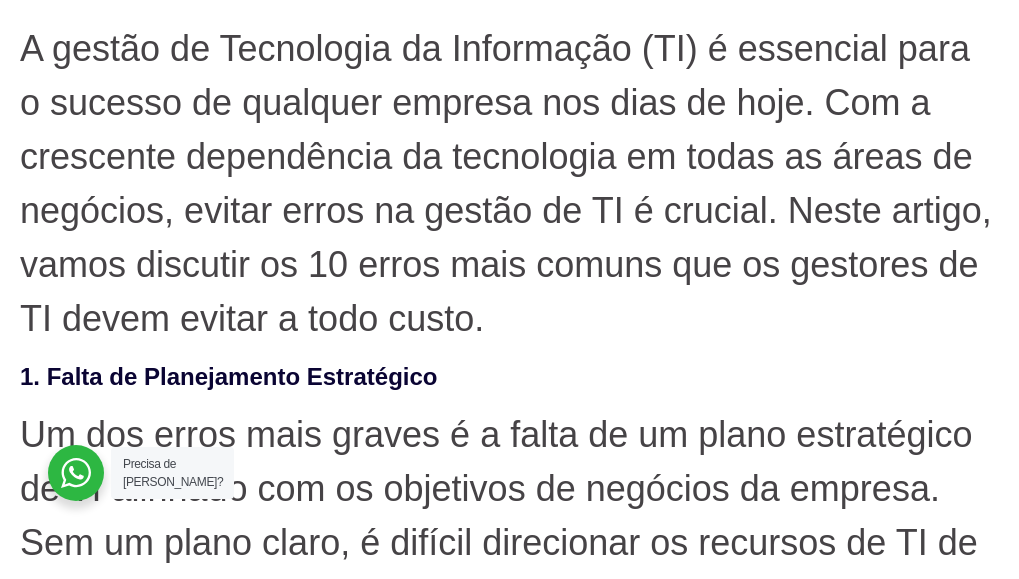 click on "A gestão de Tecnologia da Informação (TI) é essencial para o sucesso de qualquer empresa nos dias de hoje. Com a crescente dependência da tecnologia em todas as áreas de negócios, evitar erros na gestão de TI é crucial. Neste artigo, vamos discutir os 10 erros mais comuns que os gestores de TI devem evitar a todo custo.
1. Falta de Planejamento Estratégico
Um dos erros mais graves é a falta de um plano estratégico de TI alinhado com os objetivos de negócios da empresa. Sem um plano claro, é difícil direcionar os recursos de TI de maneira eficaz e alcançar resultados significativos.
Solução:  Iniciar com um plano estratégico sólido é fundamental. Isso envolve a colaboração próxima com os líderes de negócios para alinhar os objetivos de TI com os objetivos gerais da empresa. Manter um plano atualizado e adaptável é igualmente importante para garantir que a TI acompanhe as mudanças nos negócios.
2. Não Atualizar Regularmente os Sistemas" at bounding box center [509, 5819] 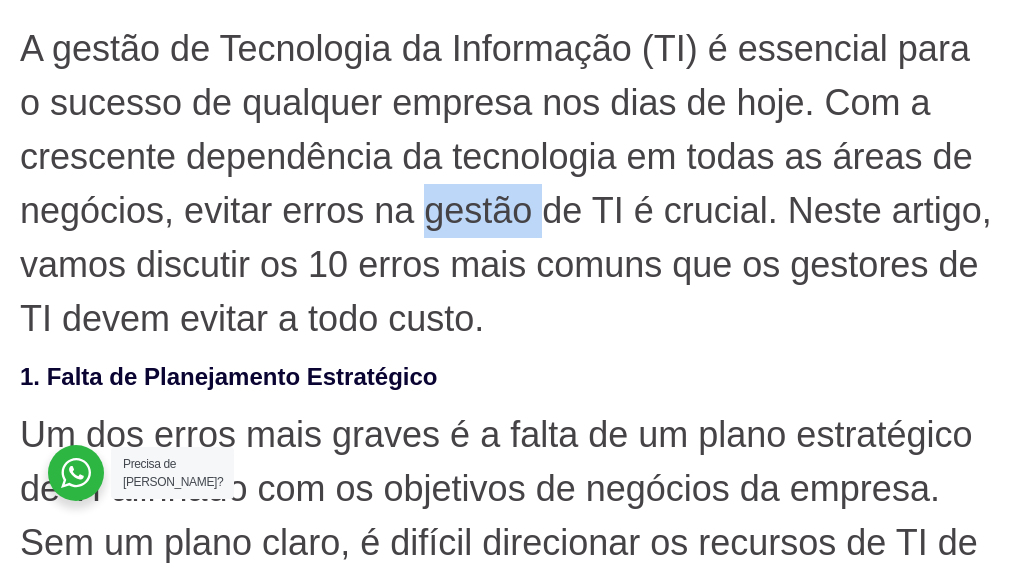 click on "A gestão de Tecnologia da Informação (TI) é essencial para o sucesso de qualquer empresa nos dias de hoje. Com a crescente dependência da tecnologia em todas as áreas de negócios, evitar erros na gestão de TI é crucial. Neste artigo, vamos discutir os 10 erros mais comuns que os gestores de TI devem evitar a todo custo." at bounding box center (509, 184) 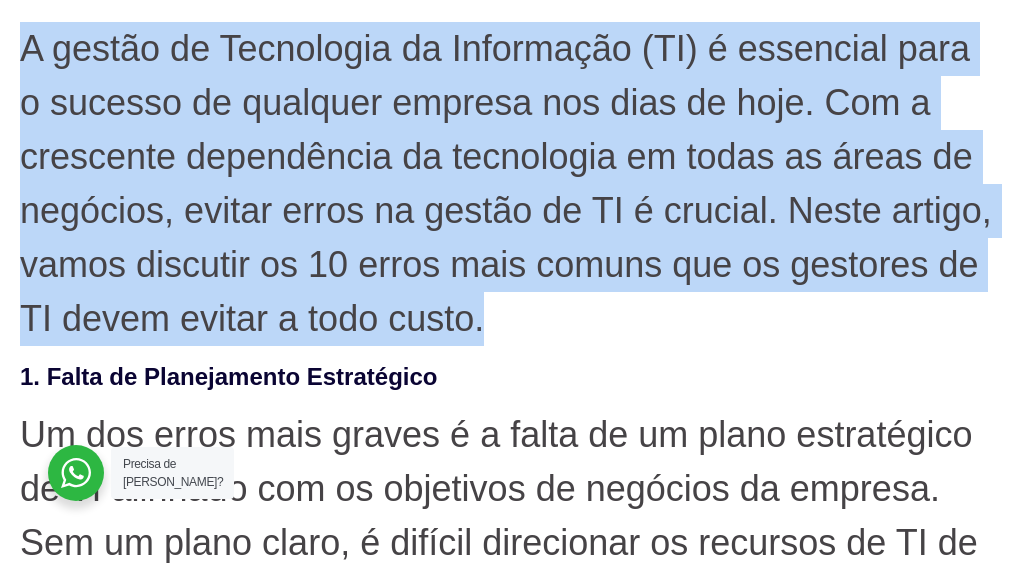 click on "A gestão de Tecnologia da Informação (TI) é essencial para o sucesso de qualquer empresa nos dias de hoje. Com a crescente dependência da tecnologia em todas as áreas de negócios, evitar erros na gestão de TI é crucial. Neste artigo, vamos discutir os 10 erros mais comuns que os gestores de TI devem evitar a todo custo." at bounding box center (509, 184) 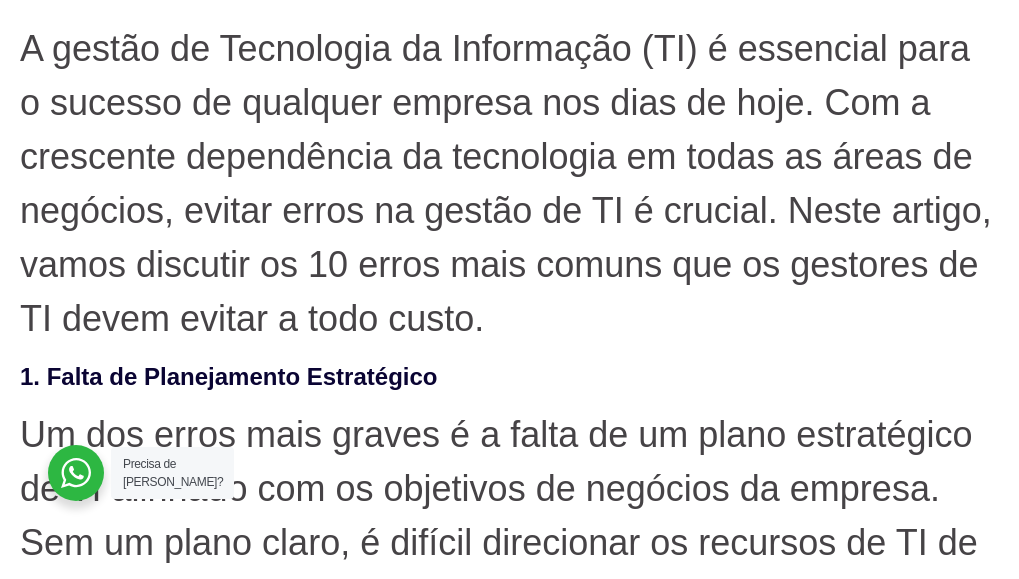 click on "Os 10 Erros Mais Comuns em Gestão de TI (e como evitá-los)" at bounding box center (509, -14) 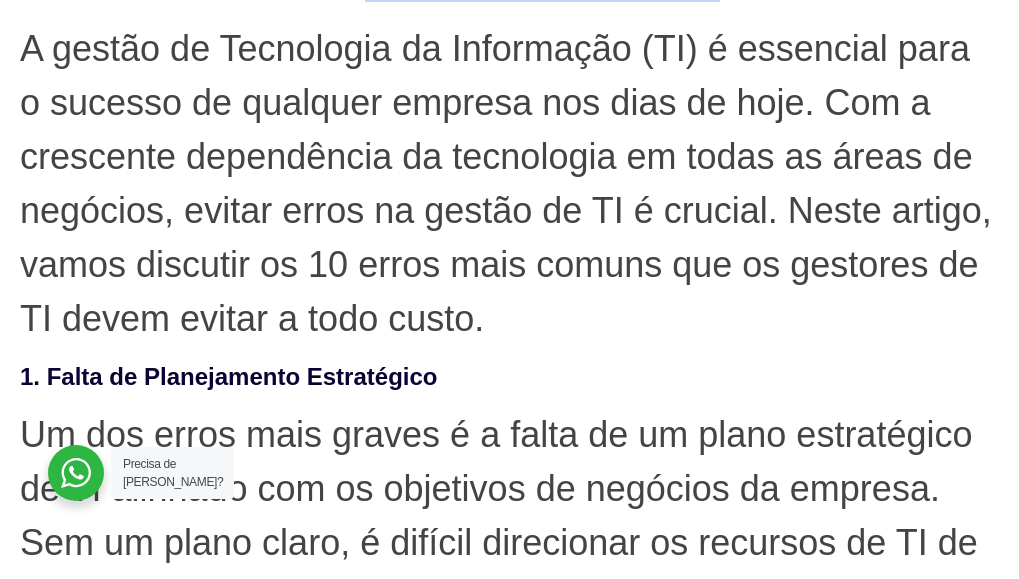 click on "Os 10 Erros Mais Comuns em Gestão de TI (e como evitá-los)" at bounding box center (509, -14) 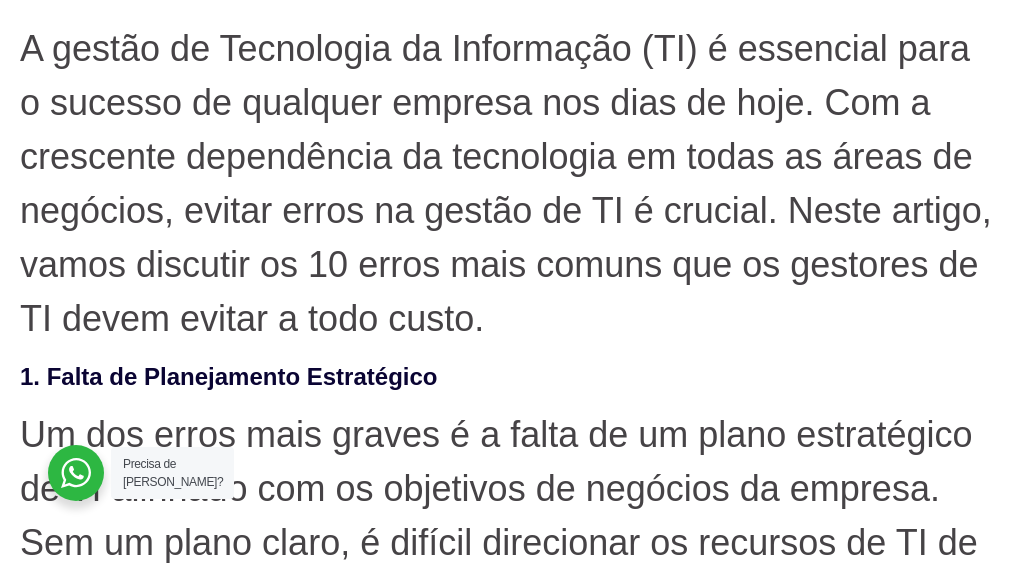 click on "A gestão de Tecnologia da Informação (TI) é essencial para o sucesso de qualquer empresa nos dias de hoje. Com a crescente dependência da tecnologia em todas as áreas de negócios, evitar erros na gestão de TI é crucial. Neste artigo, vamos discutir os 10 erros mais comuns que os gestores de TI devem evitar a todo custo." at bounding box center [509, 184] 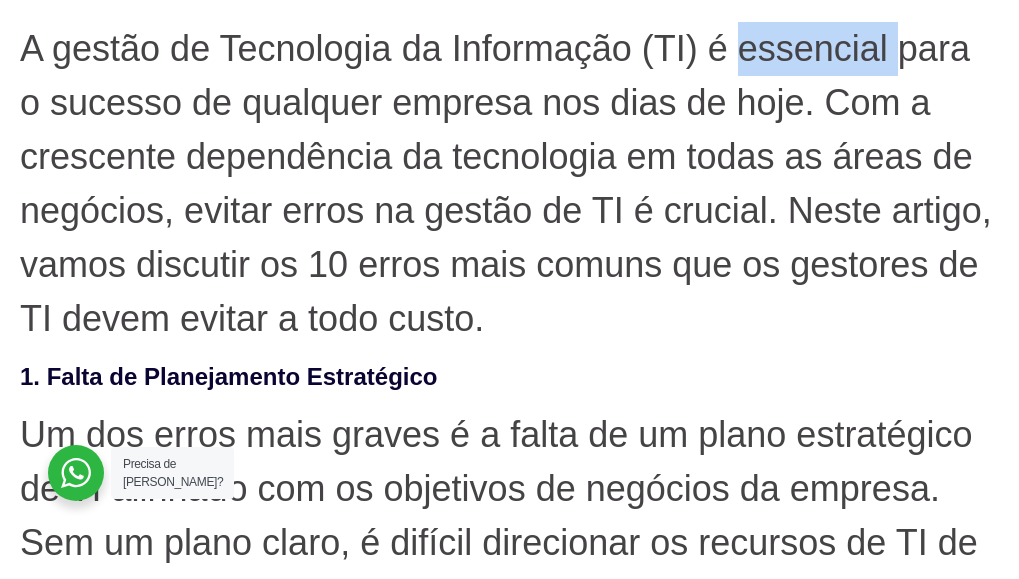 click on "A gestão de Tecnologia da Informação (TI) é essencial para o sucesso de qualquer empresa nos dias de hoje. Com a crescente dependência da tecnologia em todas as áreas de negócios, evitar erros na gestão de TI é crucial. Neste artigo, vamos discutir os 10 erros mais comuns que os gestores de TI devem evitar a todo custo." at bounding box center [509, 184] 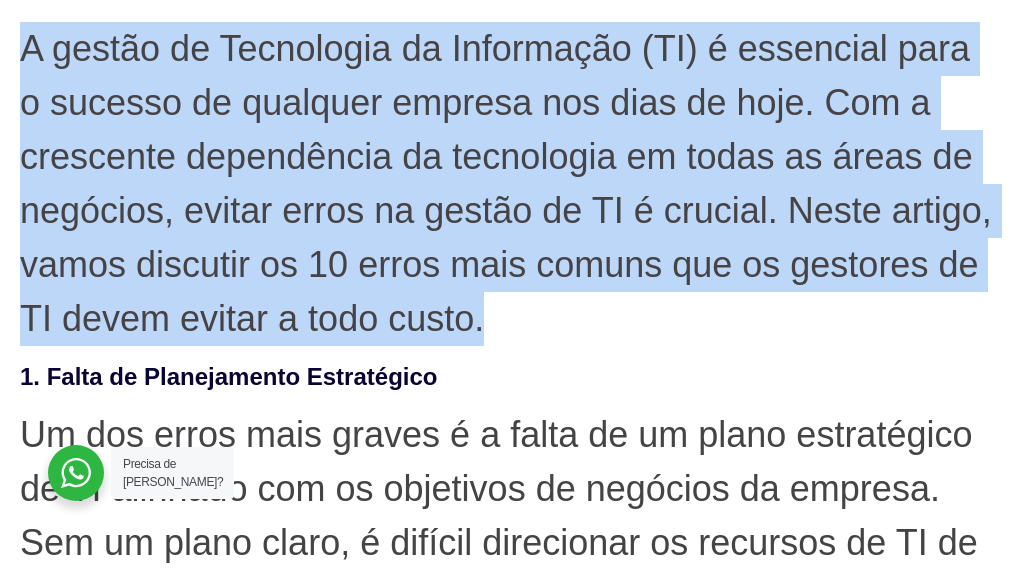 click on "A gestão de Tecnologia da Informação (TI) é essencial para o sucesso de qualquer empresa nos dias de hoje. Com a crescente dependência da tecnologia em todas as áreas de negócios, evitar erros na gestão de TI é crucial. Neste artigo, vamos discutir os 10 erros mais comuns que os gestores de TI devem evitar a todo custo." at bounding box center (509, 184) 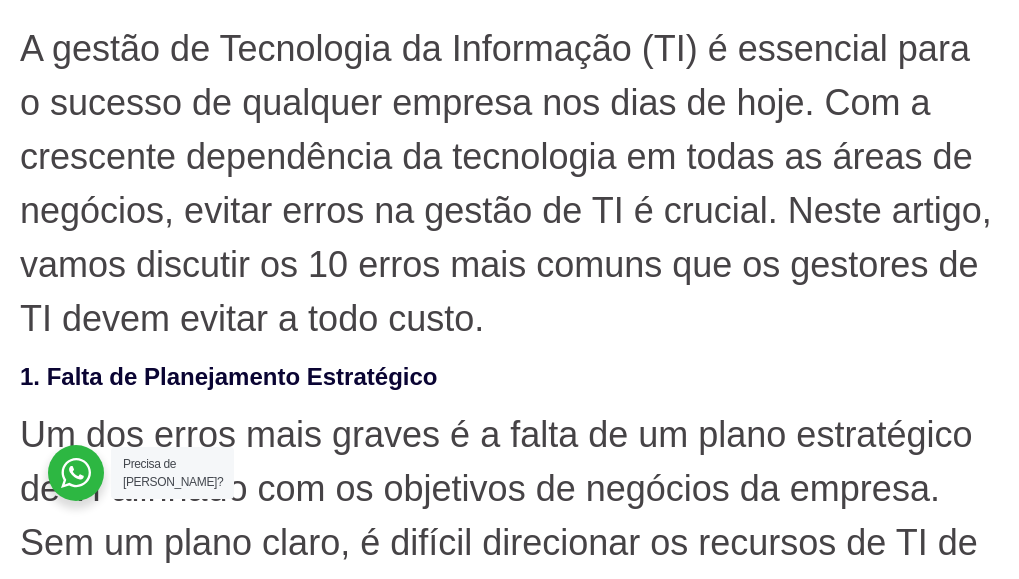 click on "Os 10 Erros Mais Comuns em Gestão de TI (e como evitá-los)" at bounding box center (509, -14) 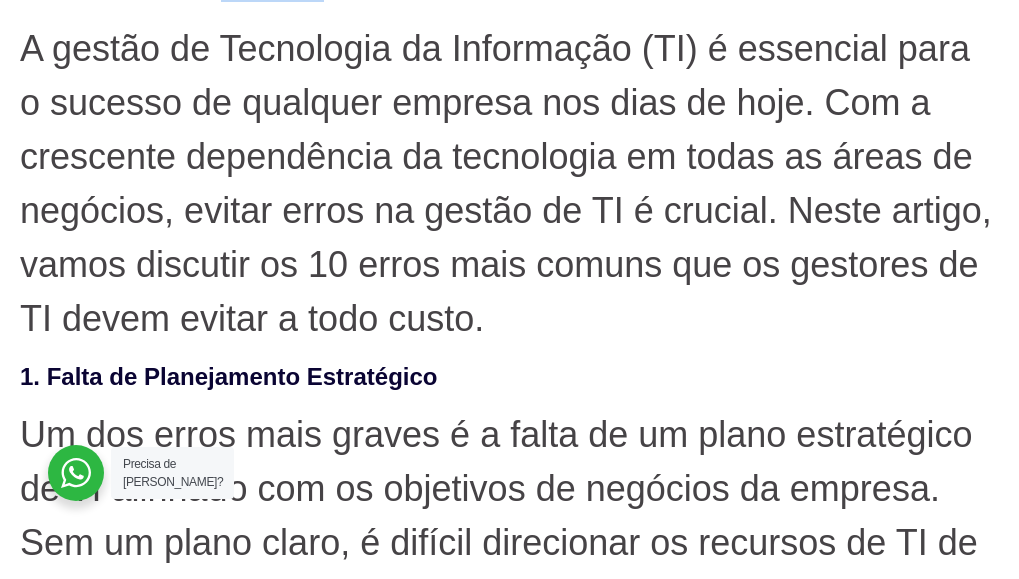 click on "Os 10 Erros Mais Comuns em Gestão de TI (e como evitá-los)" at bounding box center [509, -14] 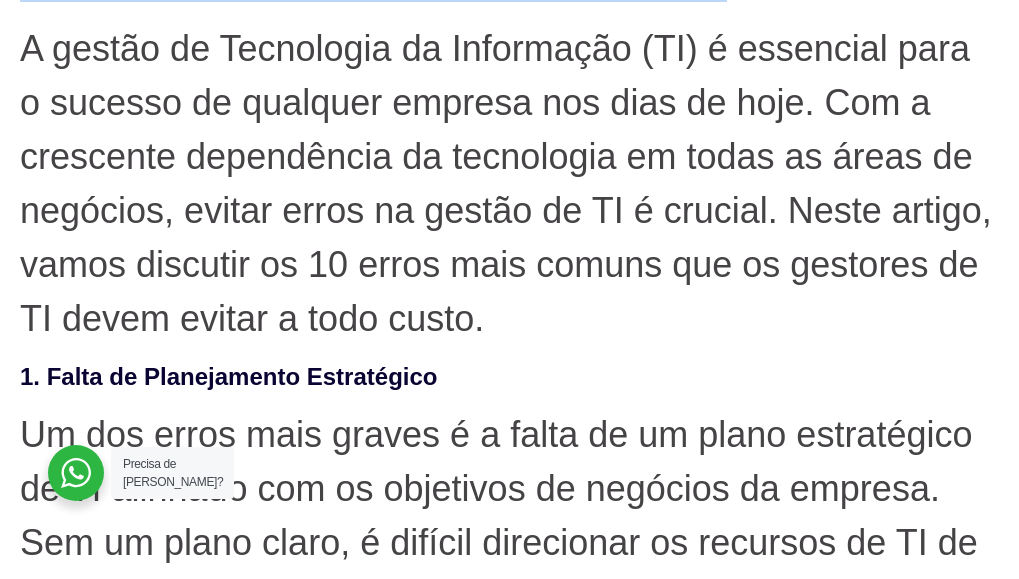 click on "Os 10 Erros Mais Comuns em Gestão de TI (e como evitá-los)" at bounding box center (509, -14) 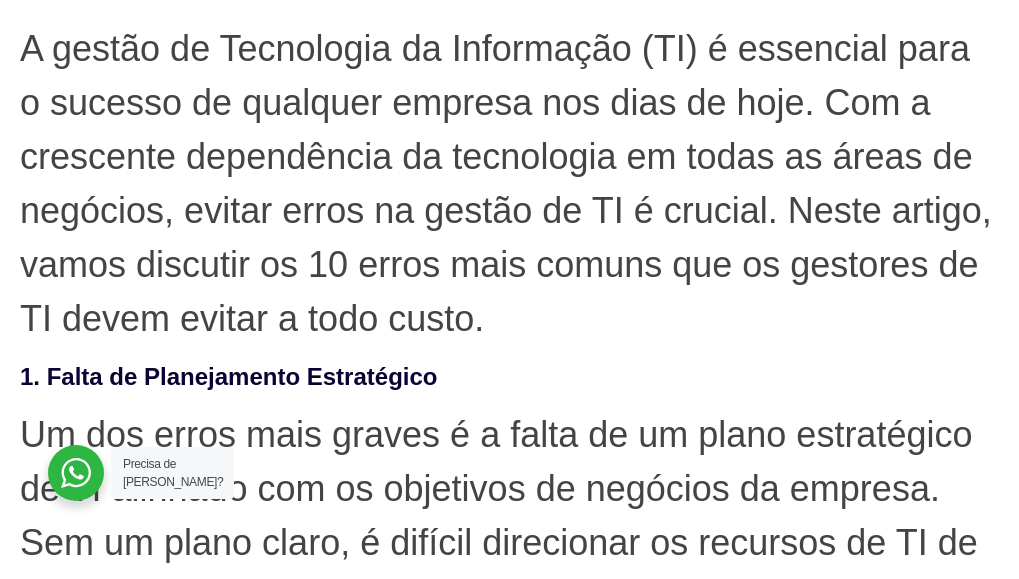 click on "A gestão de Tecnologia da Informação (TI) é essencial para o sucesso de qualquer empresa nos dias de hoje. Com a crescente dependência da tecnologia em todas as áreas de negócios, evitar erros na gestão de TI é crucial. Neste artigo, vamos discutir os 10 erros mais comuns que os gestores de TI devem evitar a todo custo." at bounding box center (509, 184) 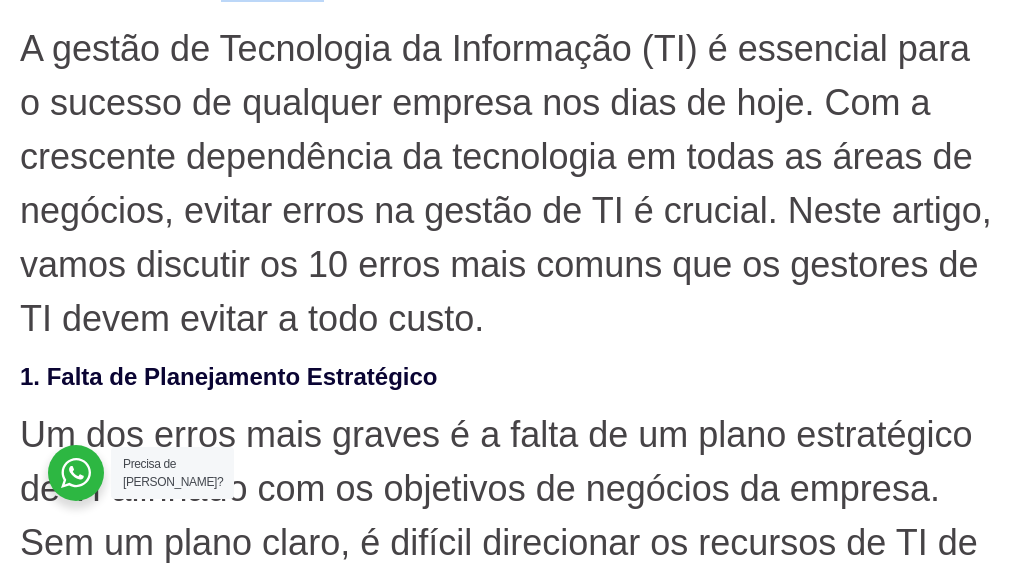 click on "Os 10 Erros Mais Comuns em Gestão de TI (e como evitá-los)" at bounding box center [509, -14] 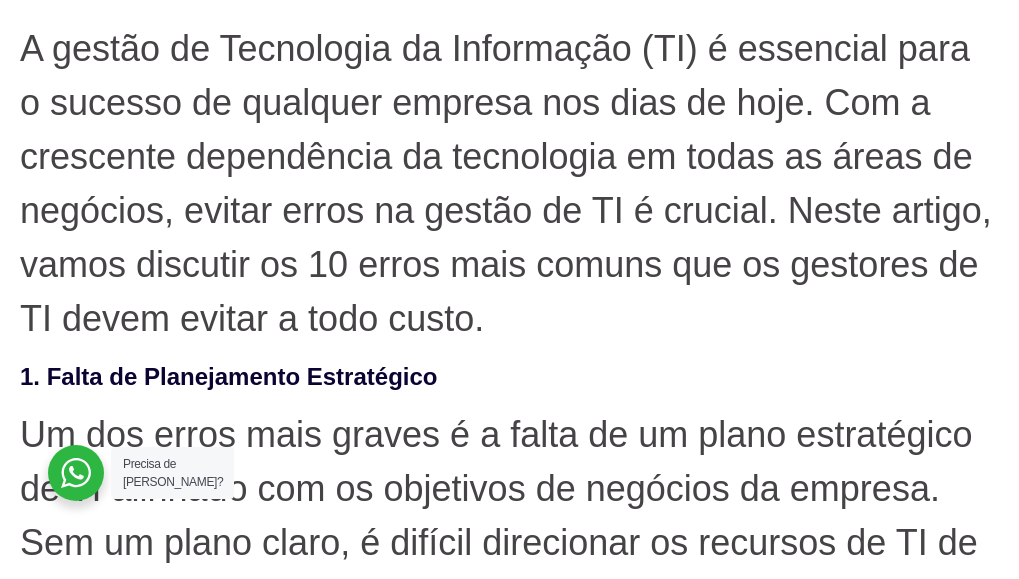 click on "A gestão de Tecnologia da Informação (TI) é essencial para o sucesso de qualquer empresa nos dias de hoje. Com a crescente dependência da tecnologia em todas as áreas de negócios, evitar erros na gestão de TI é crucial. Neste artigo, vamos discutir os 10 erros mais comuns que os gestores de TI devem evitar a todo custo." at bounding box center [509, 184] 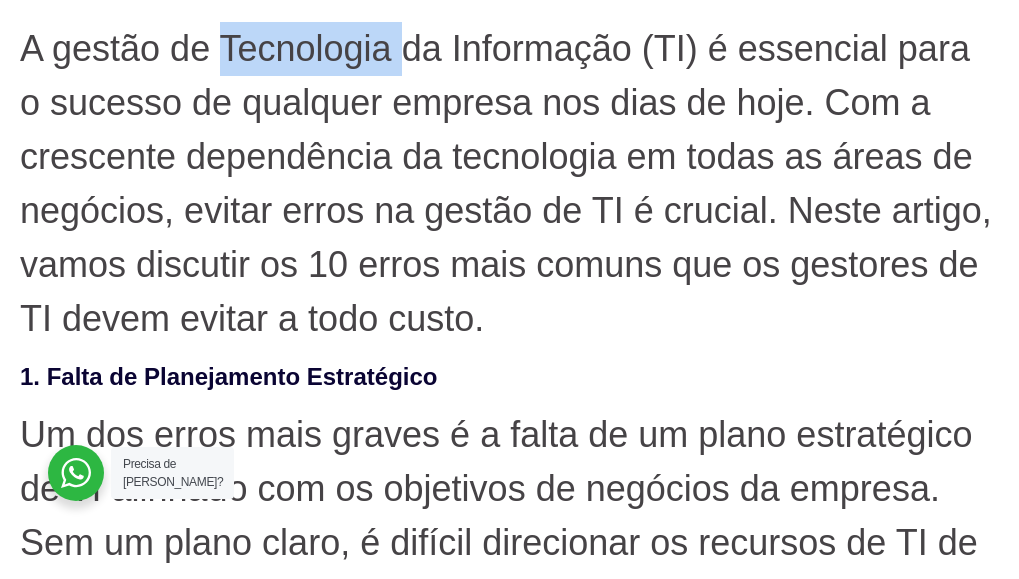 click on "A gestão de Tecnologia da Informação (TI) é essencial para o sucesso de qualquer empresa nos dias de hoje. Com a crescente dependência da tecnologia em todas as áreas de negócios, evitar erros na gestão de TI é crucial. Neste artigo, vamos discutir os 10 erros mais comuns que os gestores de TI devem evitar a todo custo." at bounding box center (509, 184) 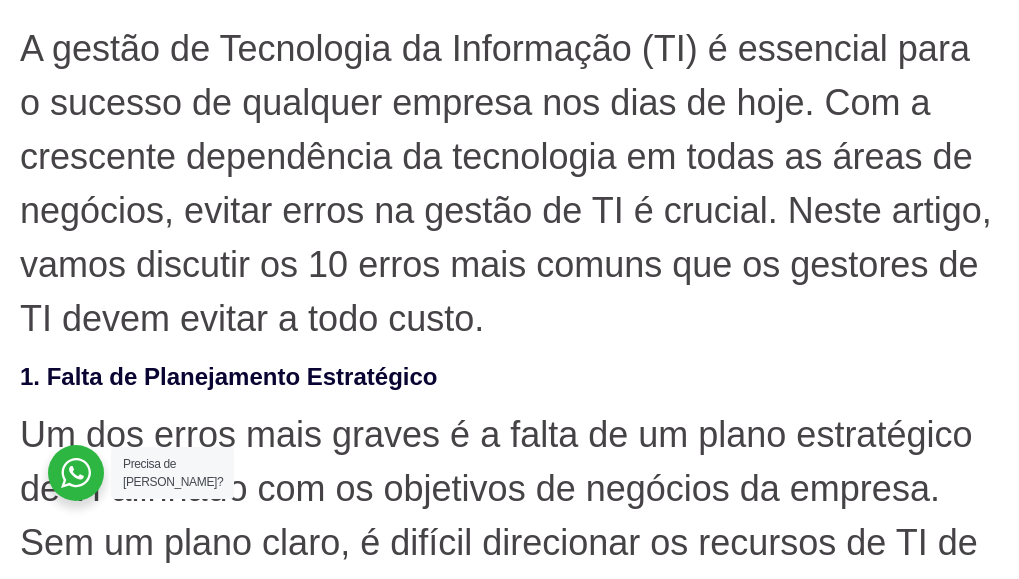 click on "A gestão de Tecnologia da Informação (TI) é essencial para o sucesso de qualquer empresa nos dias de hoje. Com a crescente dependência da tecnologia em todas as áreas de negócios, evitar erros na gestão de TI é crucial. Neste artigo, vamos discutir os 10 erros mais comuns que os gestores de TI devem evitar a todo custo." at bounding box center (509, 184) 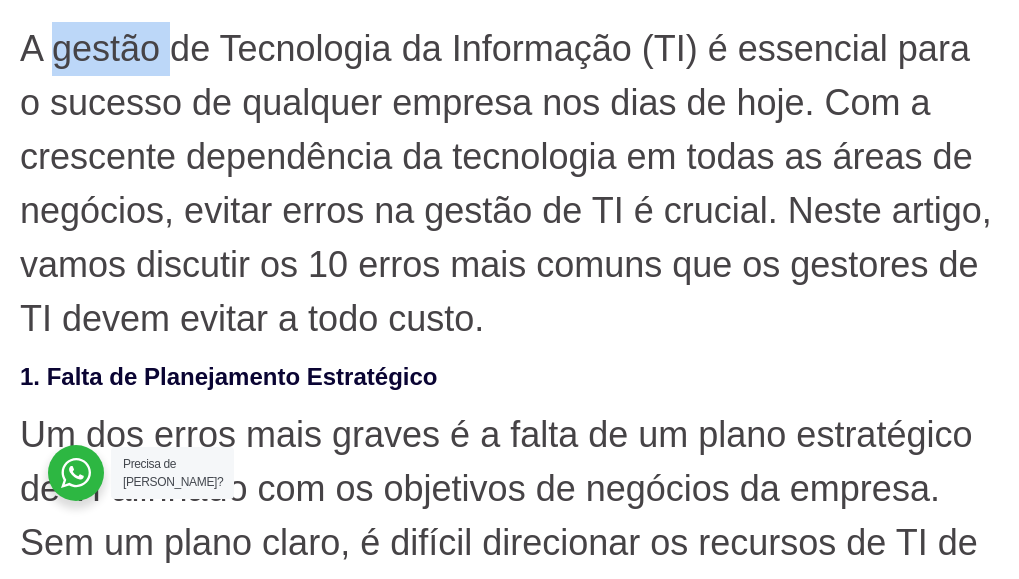 click on "A gestão de Tecnologia da Informação (TI) é essencial para o sucesso de qualquer empresa nos dias de hoje. Com a crescente dependência da tecnologia em todas as áreas de negócios, evitar erros na gestão de TI é crucial. Neste artigo, vamos discutir os 10 erros mais comuns que os gestores de TI devem evitar a todo custo." at bounding box center (509, 184) 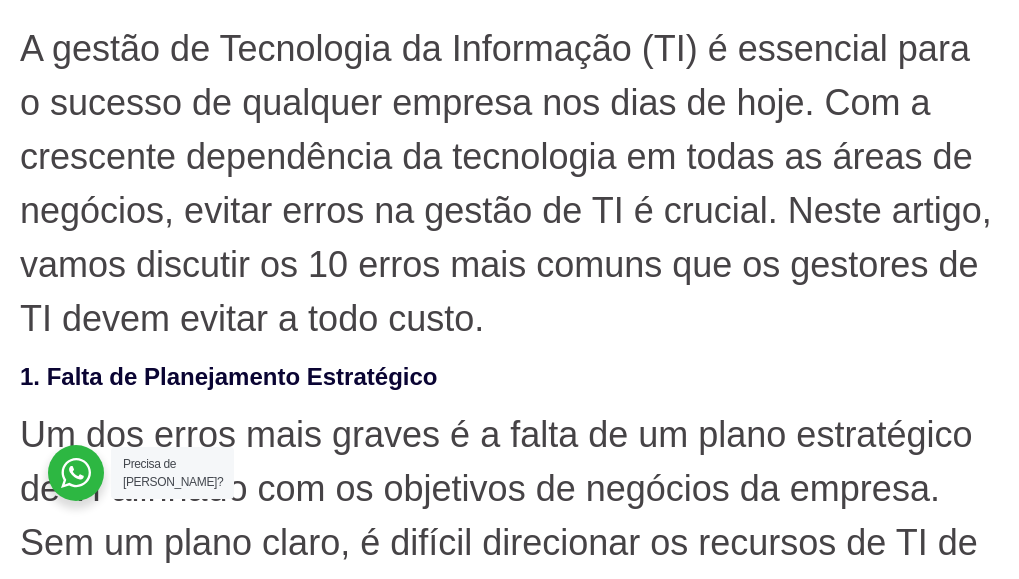 click on "A gestão de Tecnologia da Informação (TI) é essencial para o sucesso de qualquer empresa nos dias de hoje. Com a crescente dependência da tecnologia em todas as áreas de negócios, evitar erros na gestão de TI é crucial. Neste artigo, vamos discutir os 10 erros mais comuns que os gestores de TI devem evitar a todo custo." at bounding box center (509, 184) 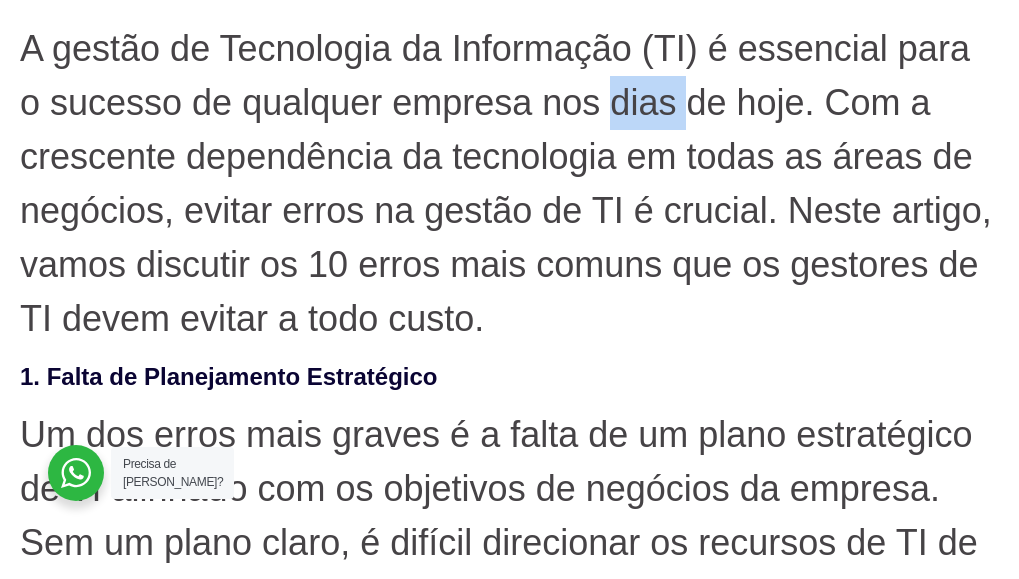 click on "A gestão de Tecnologia da Informação (TI) é essencial para o sucesso de qualquer empresa nos dias de hoje. Com a crescente dependência da tecnologia em todas as áreas de negócios, evitar erros na gestão de TI é crucial. Neste artigo, vamos discutir os 10 erros mais comuns que os gestores de TI devem evitar a todo custo." at bounding box center (509, 184) 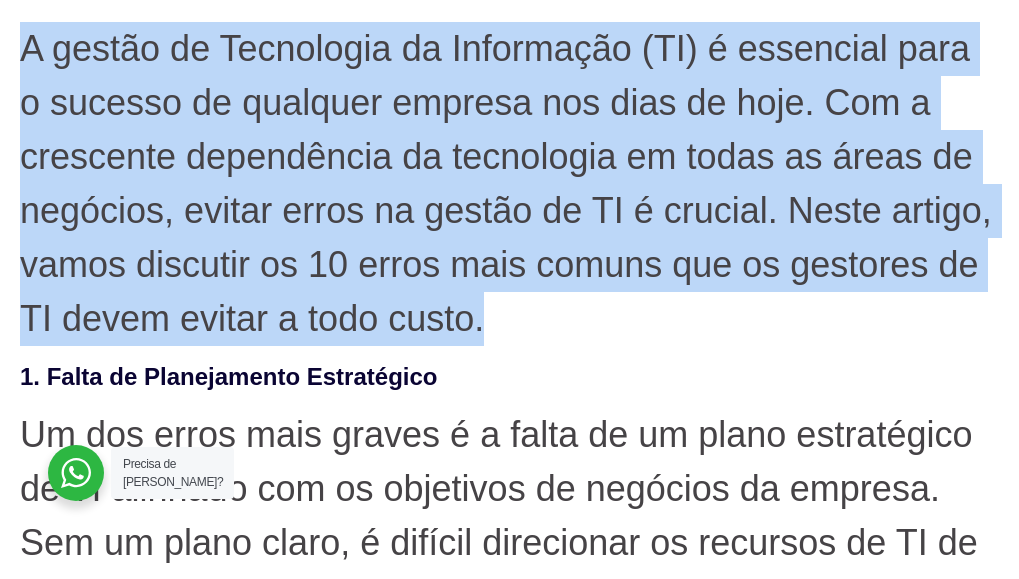 click on "A gestão de Tecnologia da Informação (TI) é essencial para o sucesso de qualquer empresa nos dias de hoje. Com a crescente dependência da tecnologia em todas as áreas de negócios, evitar erros na gestão de TI é crucial. Neste artigo, vamos discutir os 10 erros mais comuns que os gestores de TI devem evitar a todo custo." at bounding box center [509, 184] 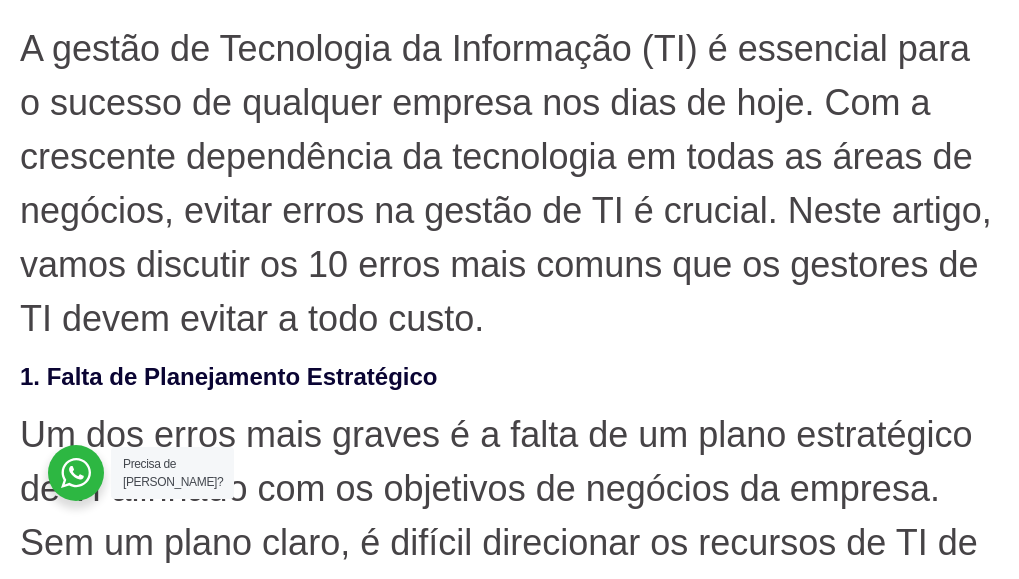 click on "Um dos erros mais graves é a falta de um plano estratégico de TI alinhado com os objetivos de negócios da empresa. Sem um plano claro, é difícil direcionar os recursos de TI de maneira eficaz e alcançar resultados significativos." at bounding box center (509, 516) 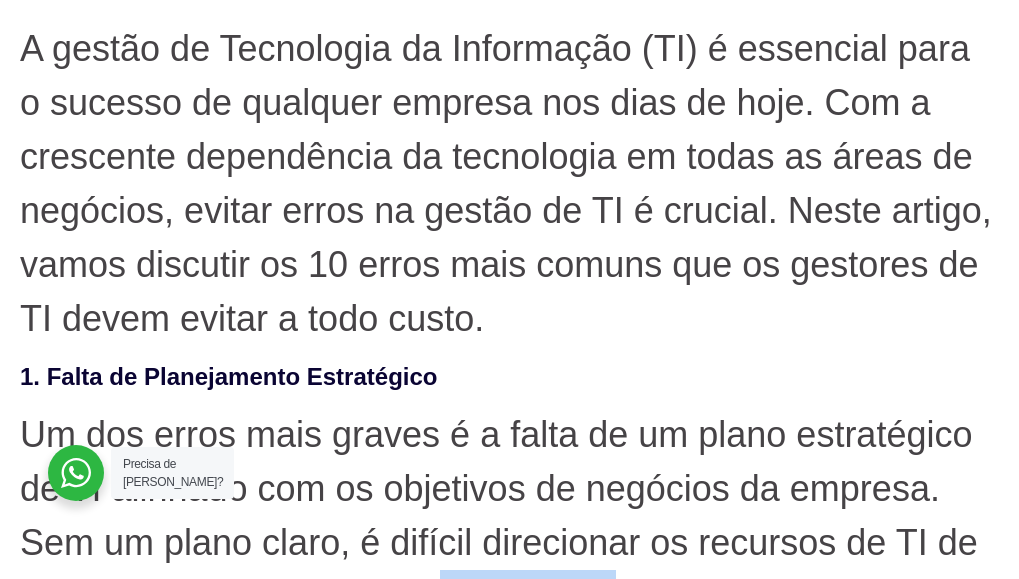 click on "Um dos erros mais graves é a falta de um plano estratégico de TI alinhado com os objetivos de negócios da empresa. Sem um plano claro, é difícil direcionar os recursos de TI de maneira eficaz e alcançar resultados significativos." at bounding box center [509, 516] 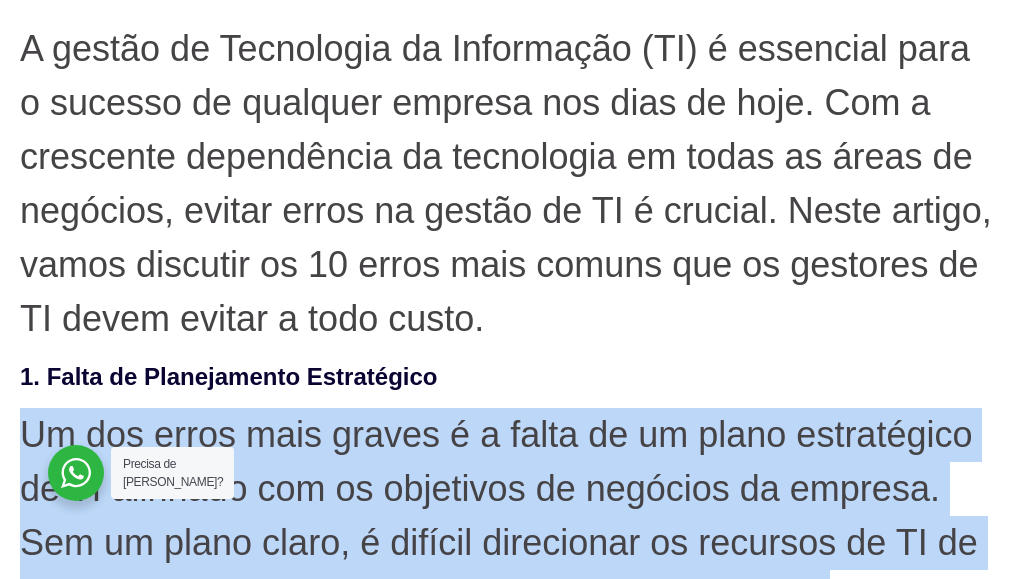 click on "Um dos erros mais graves é a falta de um plano estratégico de TI alinhado com os objetivos de negócios da empresa. Sem um plano claro, é difícil direcionar os recursos de TI de maneira eficaz e alcançar resultados significativos." at bounding box center (509, 516) 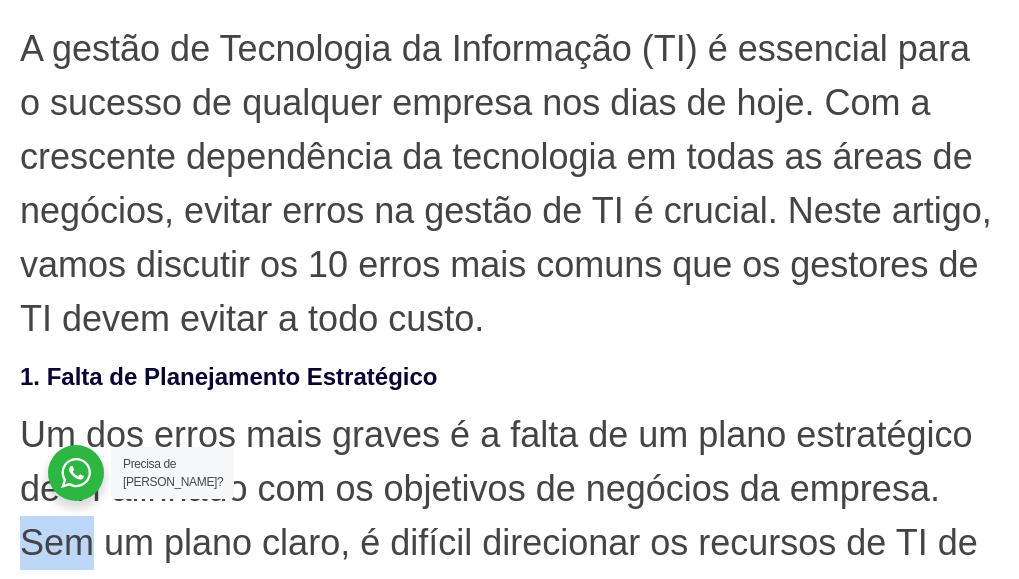 drag, startPoint x: 643, startPoint y: 305, endPoint x: 643, endPoint y: 317, distance: 12 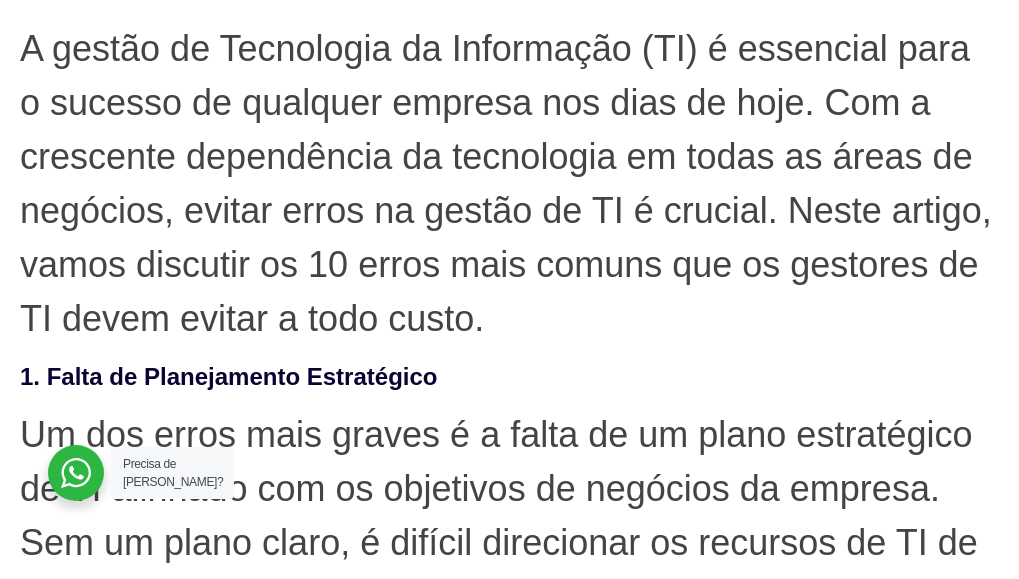 click on "A gestão de Tecnologia da Informação (TI) é essencial para o sucesso de qualquer empresa nos dias de hoje. Com a crescente dependência da tecnologia em todas as áreas de negócios, evitar erros na gestão de TI é crucial. Neste artigo, vamos discutir os 10 erros mais comuns que os gestores de TI devem evitar a todo custo." at bounding box center [509, 184] 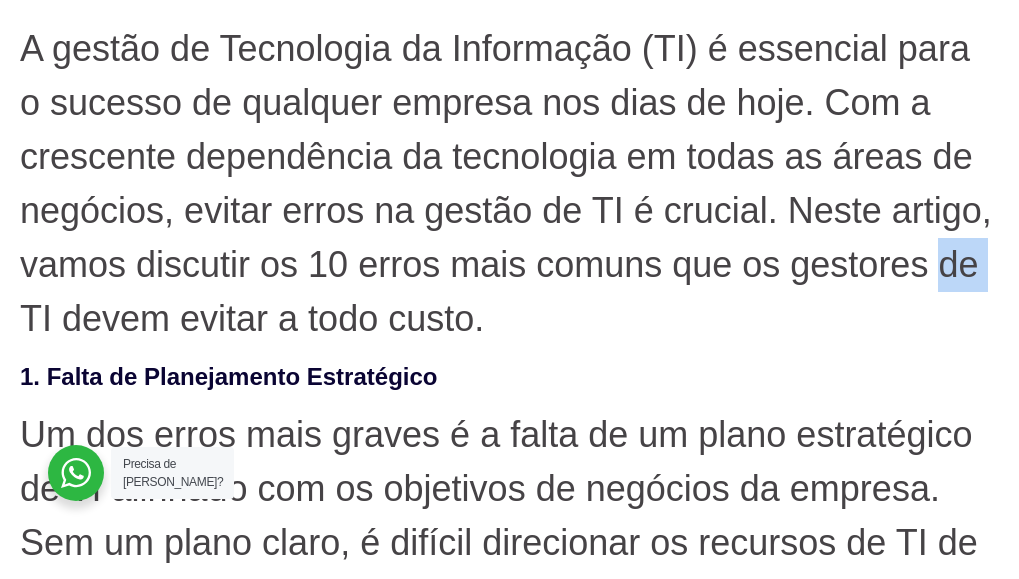 click on "A gestão de Tecnologia da Informação (TI) é essencial para o sucesso de qualquer empresa nos dias de hoje. Com a crescente dependência da tecnologia em todas as áreas de negócios, evitar erros na gestão de TI é crucial. Neste artigo, vamos discutir os 10 erros mais comuns que os gestores de TI devem evitar a todo custo." at bounding box center [509, 184] 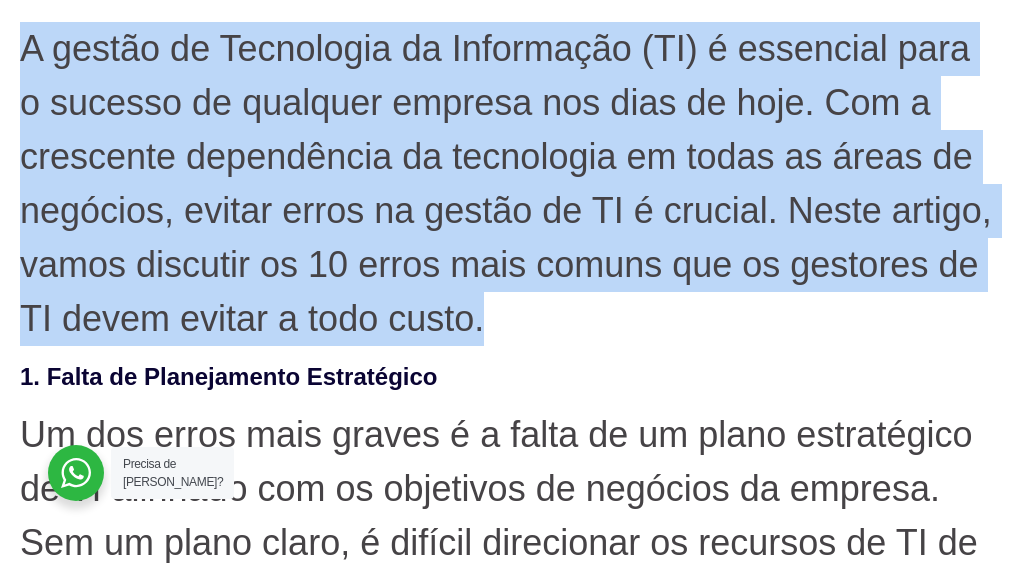 click on "A gestão de Tecnologia da Informação (TI) é essencial para o sucesso de qualquer empresa nos dias de hoje. Com a crescente dependência da tecnologia em todas as áreas de negócios, evitar erros na gestão de TI é crucial. Neste artigo, vamos discutir os 10 erros mais comuns que os gestores de TI devem evitar a todo custo." at bounding box center (509, 184) 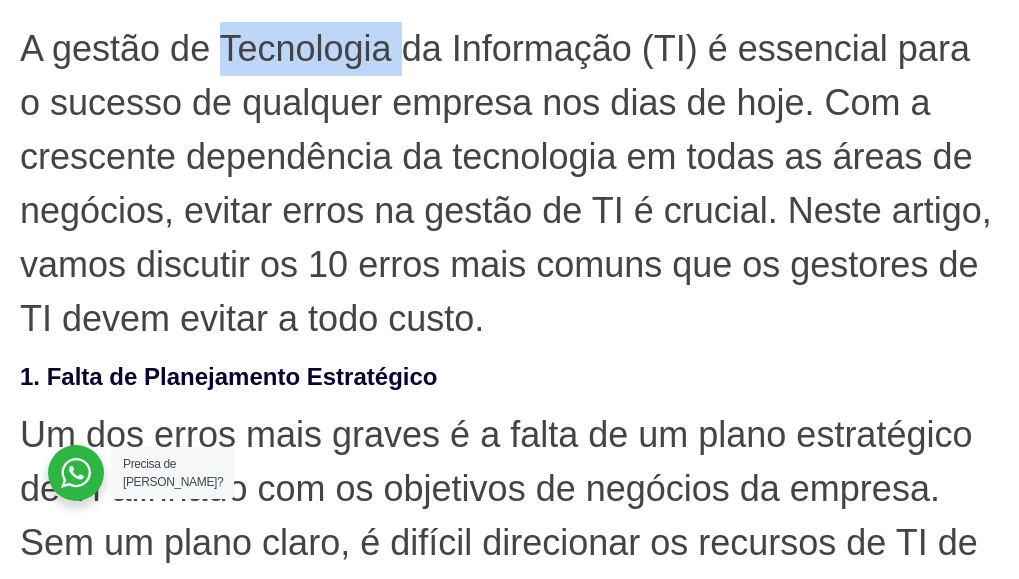 click on "A gestão de Tecnologia da Informação (TI) é essencial para o sucesso de qualquer empresa nos dias de hoje. Com a crescente dependência da tecnologia em todas as áreas de negócios, evitar erros na gestão de TI é crucial. Neste artigo, vamos discutir os 10 erros mais comuns que os gestores de TI devem evitar a todo custo." at bounding box center (509, 184) 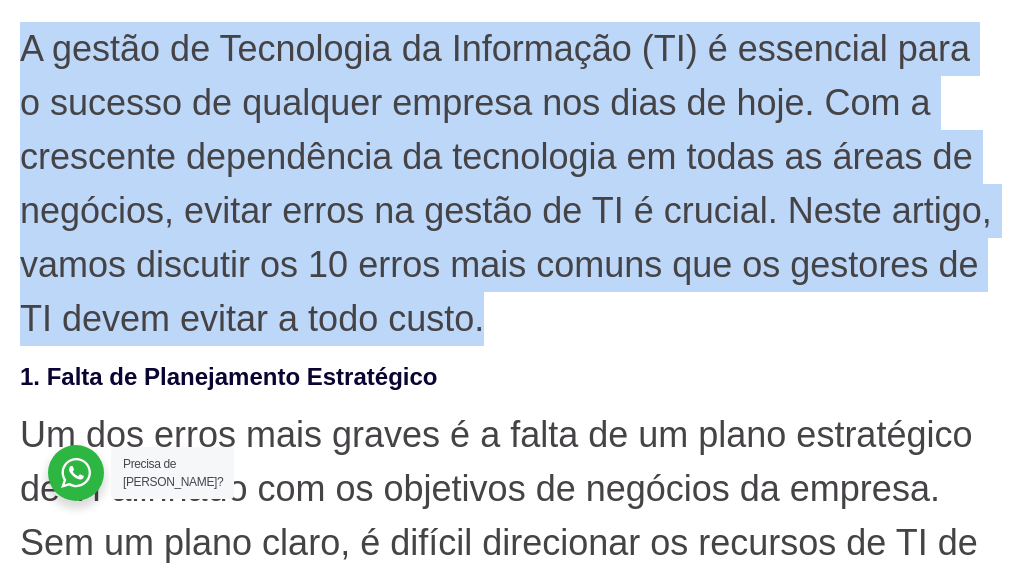 click on "A gestão de Tecnologia da Informação (TI) é essencial para o sucesso de qualquer empresa nos dias de hoje. Com a crescente dependência da tecnologia em todas as áreas de negócios, evitar erros na gestão de TI é crucial. Neste artigo, vamos discutir os 10 erros mais comuns que os gestores de TI devem evitar a todo custo." at bounding box center (509, 184) 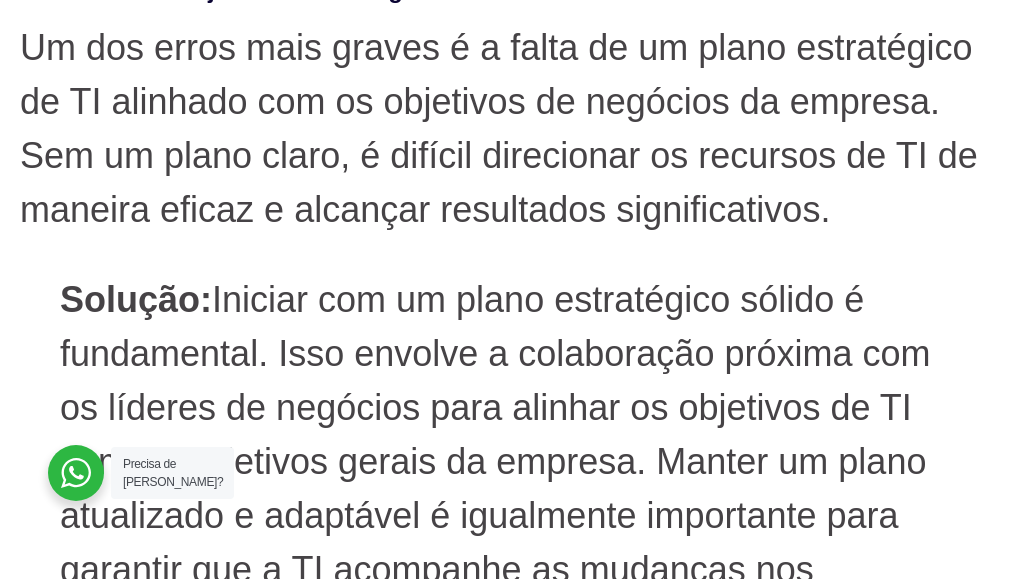 scroll, scrollTop: 1000, scrollLeft: 0, axis: vertical 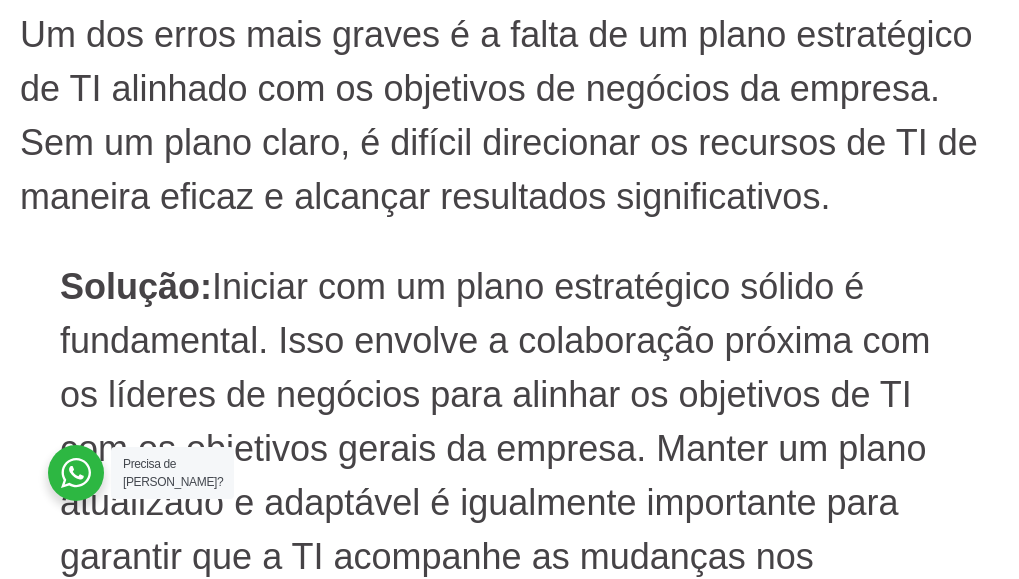 click on "Ficar preso a sistemas obsoletos pode prejudicar a eficiência e a segurança da TI. É fundamental manter os sistemas atualizados para evitar vulnerabilidades e garantir o desempenho ideal." at bounding box center (509, 829) 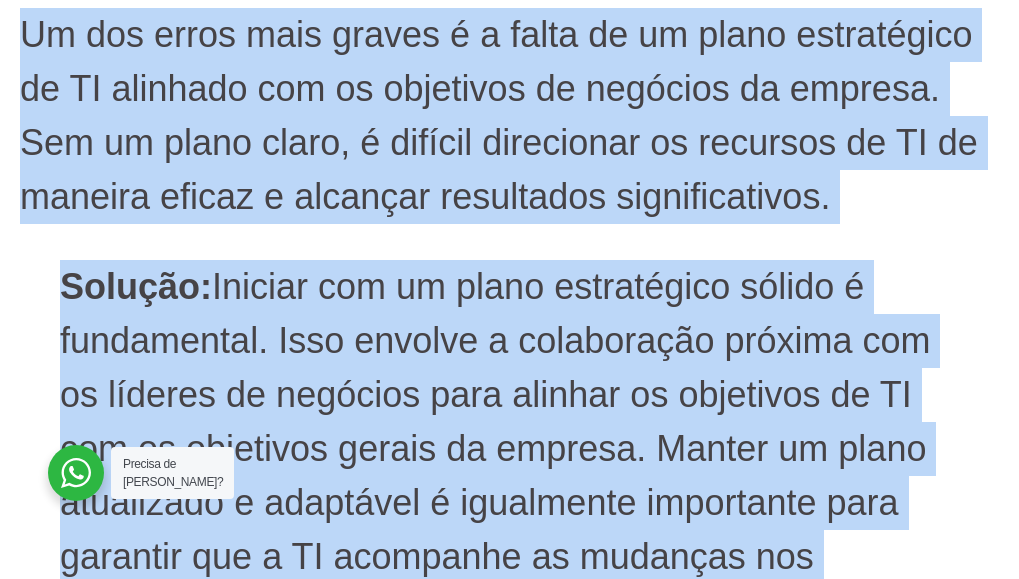 drag, startPoint x: 749, startPoint y: 255, endPoint x: 192, endPoint y: 147, distance: 567.3738 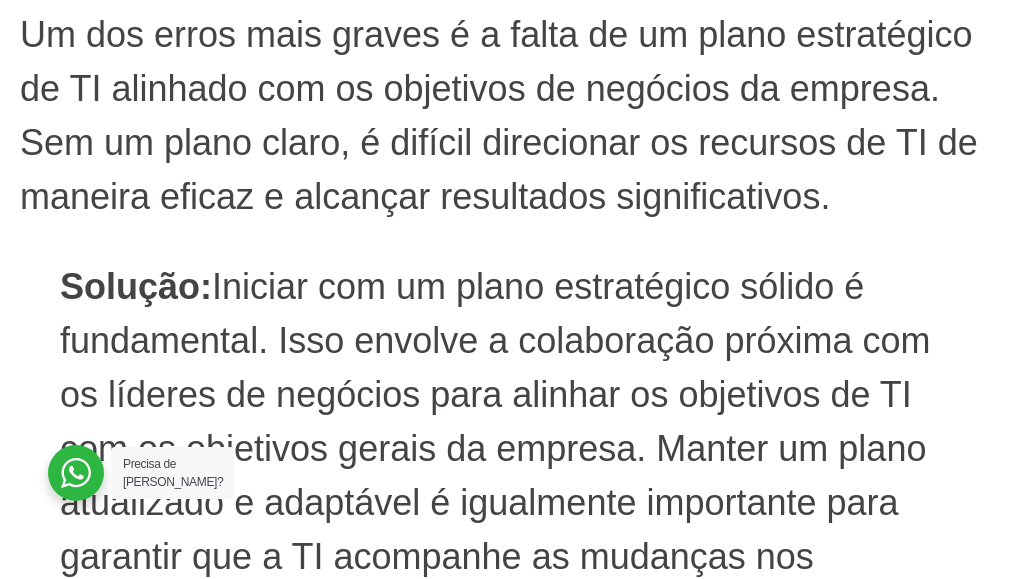 click on "Solução:  Implementar um processo de atualização regular é crucial. Isso inclui a avaliação constante de sistemas e a programação de atualizações quando necessário. Automatizar esse processo pode ajudar a garantir que nenhum sistema fique obsoleto." at bounding box center (509, 1108) 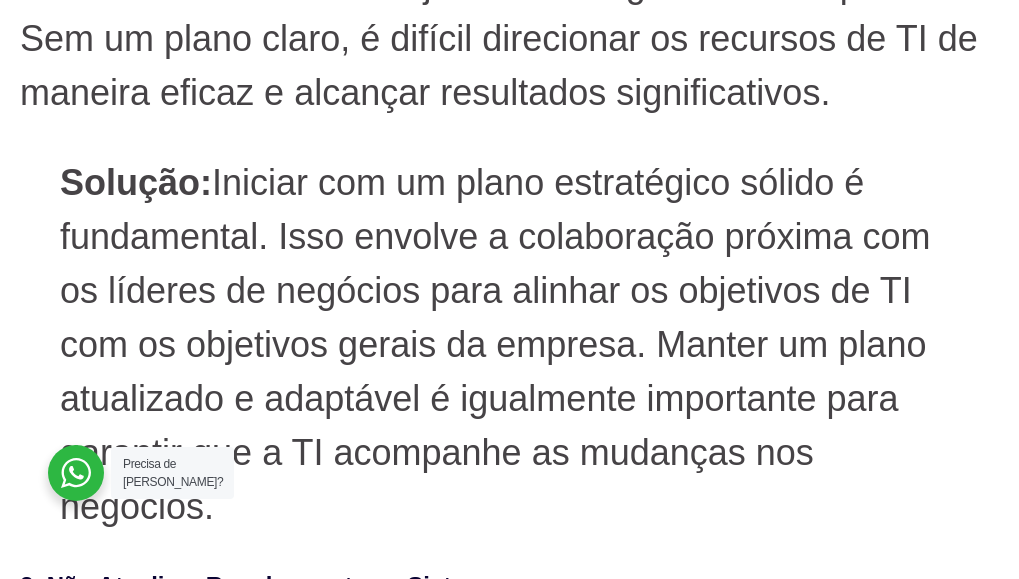 scroll, scrollTop: 1200, scrollLeft: 0, axis: vertical 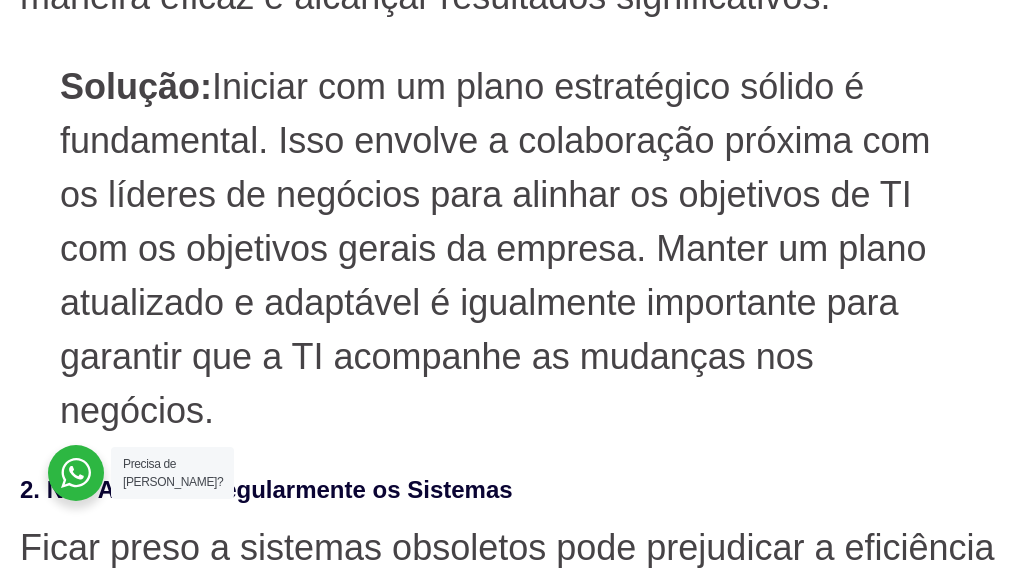 click on "A  segurança cibernética  é uma preocupação constante. Ignorar a proteção adequada pode levar a violações de dados e impactar negativamente a reputação da empresa. Investir em medidas de segurança robustas é imprescindível." at bounding box center [509, 1234] 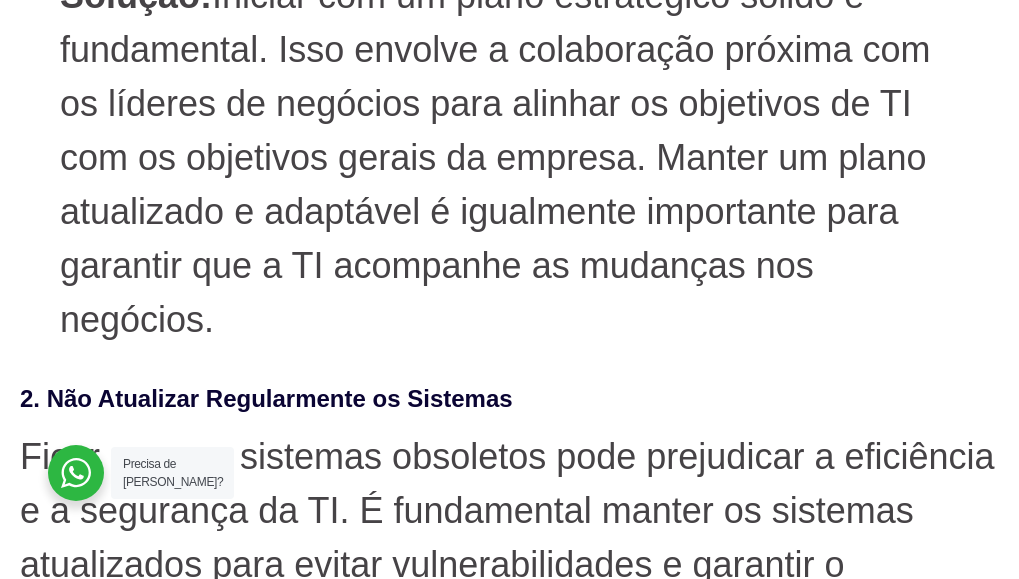 scroll, scrollTop: 1400, scrollLeft: 0, axis: vertical 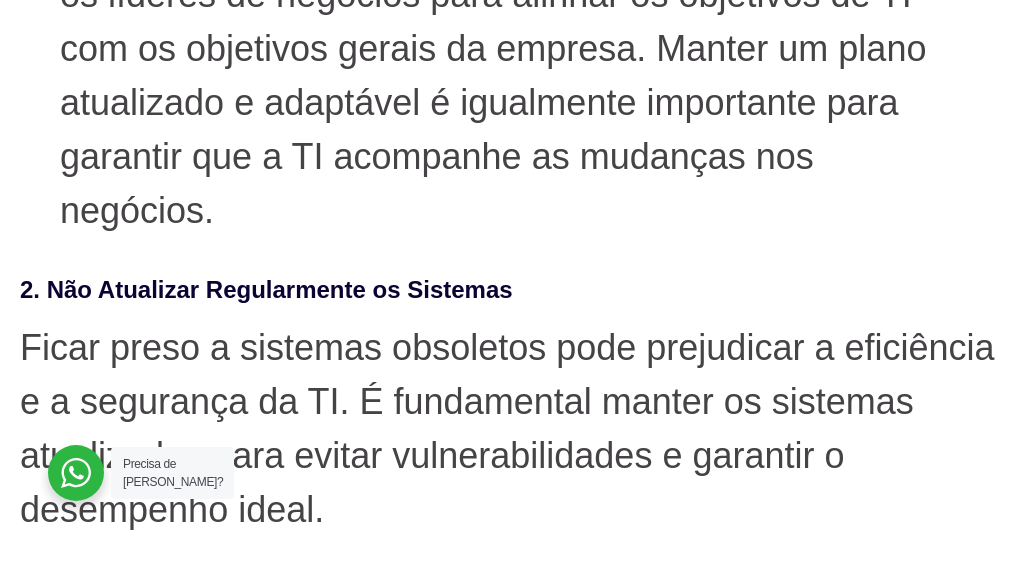 drag, startPoint x: 496, startPoint y: 276, endPoint x: 1067, endPoint y: 347, distance: 575.3973 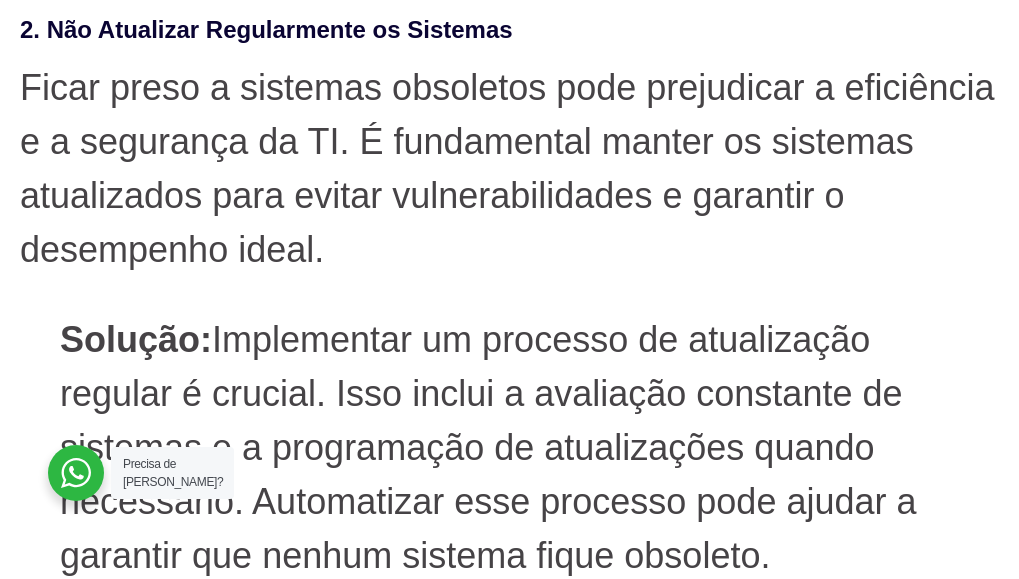 scroll, scrollTop: 1700, scrollLeft: 0, axis: vertical 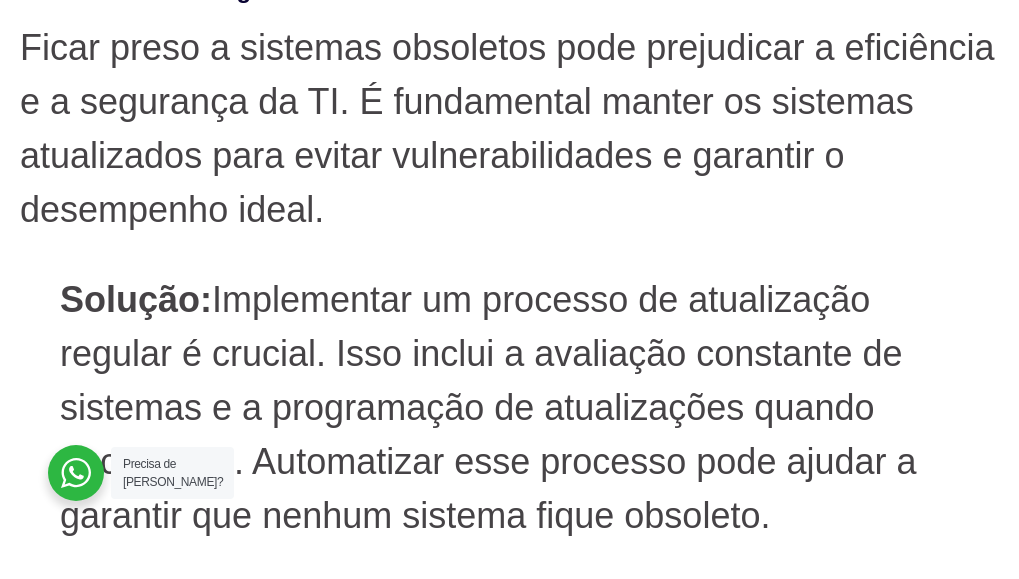 click on "A equipe de TI deve estar atualizada com as melhores práticas e as últimas tecnologias. [PERSON_NAME] em treinar a equipe adequadamente pode levar a erros operacionais e à falta de inovação." at bounding box center (509, 2053) 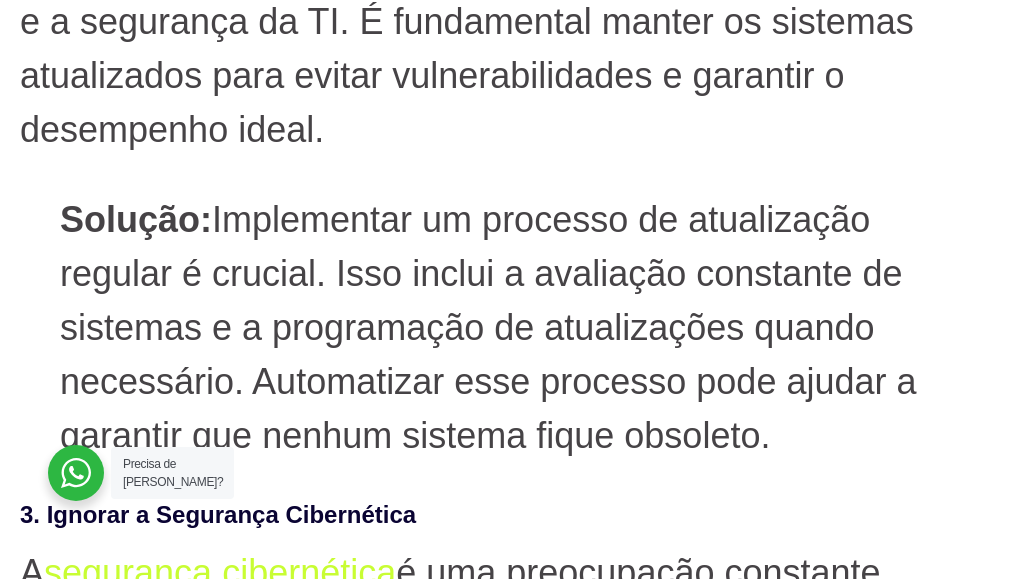 scroll, scrollTop: 1900, scrollLeft: 0, axis: vertical 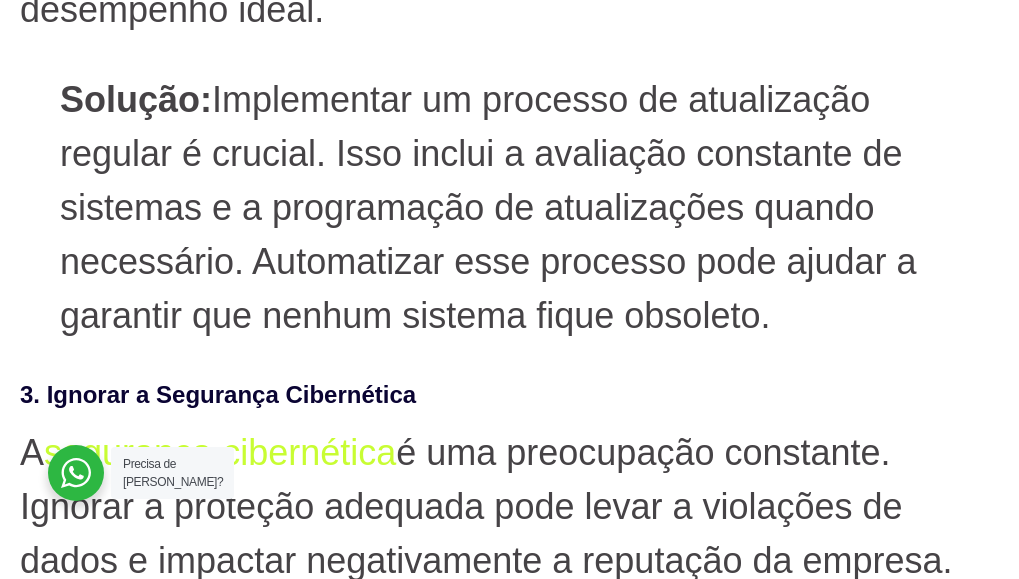 click on "Os sistemas de TI devem ser escaláveis para acompanhar o crescimento da empresa. Ignorar a escalabilidade pode resultar em problemas quando a demanda aumenta." at bounding box center (509, 2485) 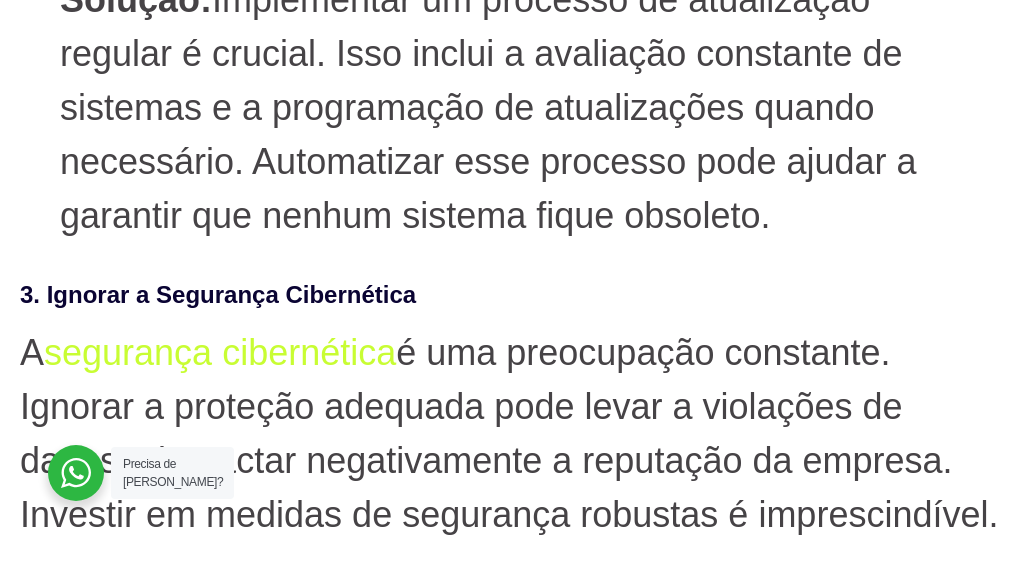 click on "Solução:  Planejar a escalabilidade desde o início é essencial. Isso envolve a escolha de sistemas e infraestrutura que possam crescer com a empresa. Monitorar o desempenho regularmente ajuda a identificar quando é necessário dimensionar os recursos." at bounding box center (509, 2664) 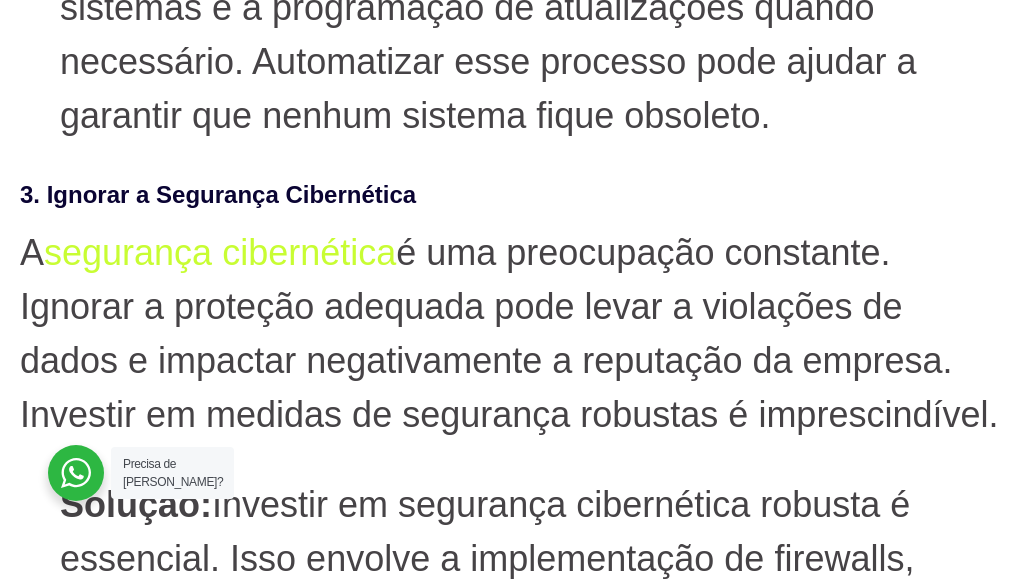 click on "Investir em TI sem avaliar o retorno sobre o investimento (ROI) é um erro comum. Os gestores de TI precisam monitorar e demonstrar como os gastos de TI contribuem para os objetivos financeiros da empresa." at bounding box center (509, 2917) 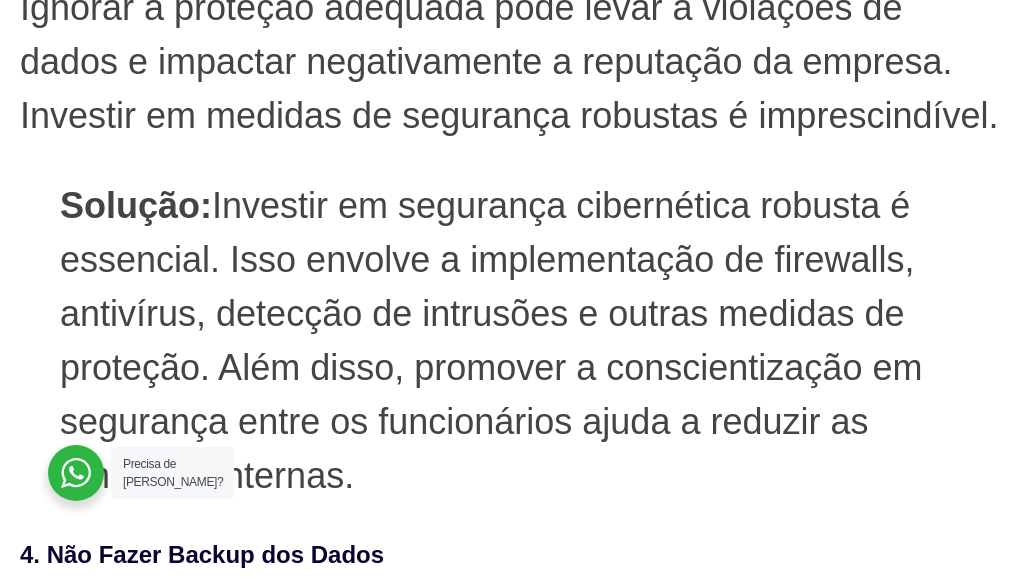 scroll, scrollTop: 2400, scrollLeft: 0, axis: vertical 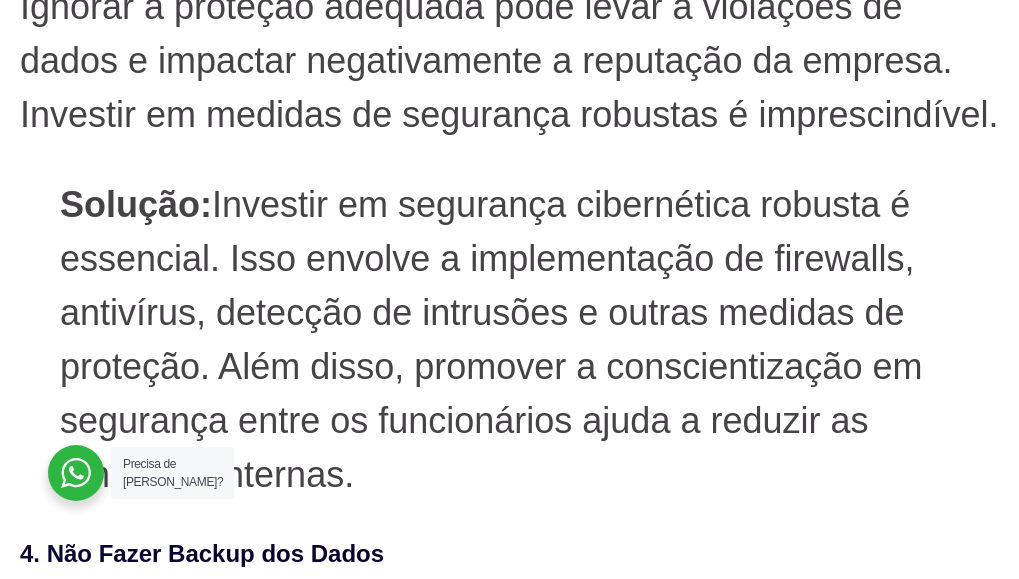 click on "A TI deve trabalhar em estreita colaboração com outros departamentos para entender suas necessidades e desafios. A falta de comunicação pode levar a soluções de TI que não atendem às necessidades gerais da empresa." at bounding box center [509, 3222] 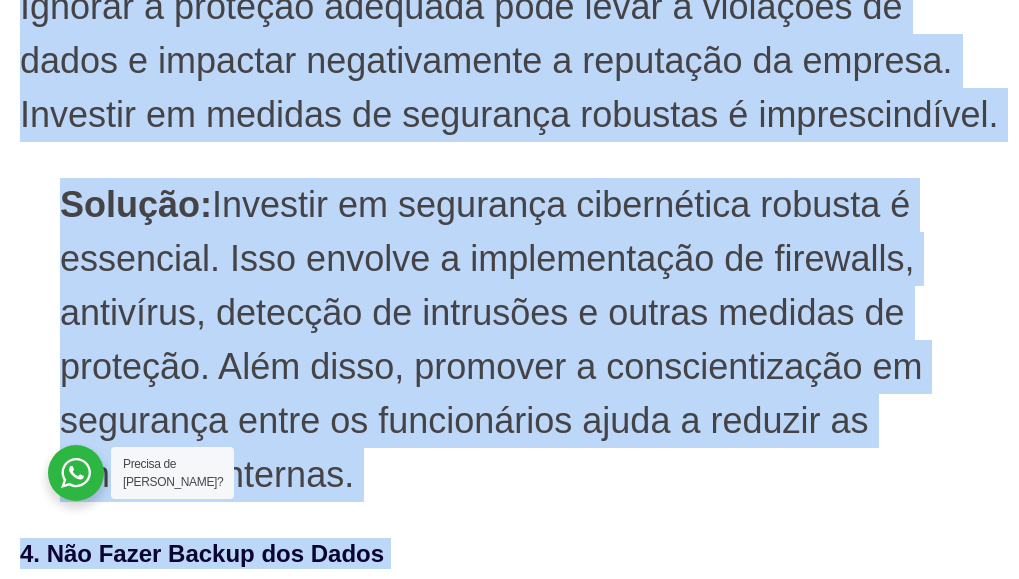 click on "A TI deve trabalhar em estreita colaboração com outros departamentos para entender suas necessidades e desafios. A falta de comunicação pode levar a soluções de TI que não atendem às necessidades gerais da empresa." at bounding box center (509, 3222) 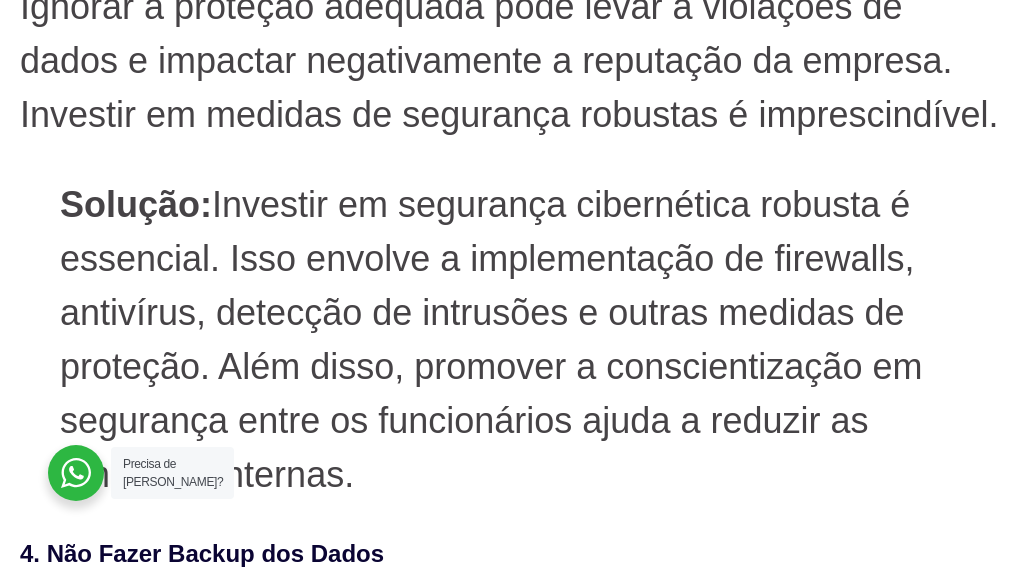 click on "A TI deve trabalhar em estreita colaboração com outros departamentos para entender suas necessidades e desafios. A falta de comunicação pode levar a soluções de TI que não atendem às necessidades gerais da empresa." at bounding box center [509, 3222] 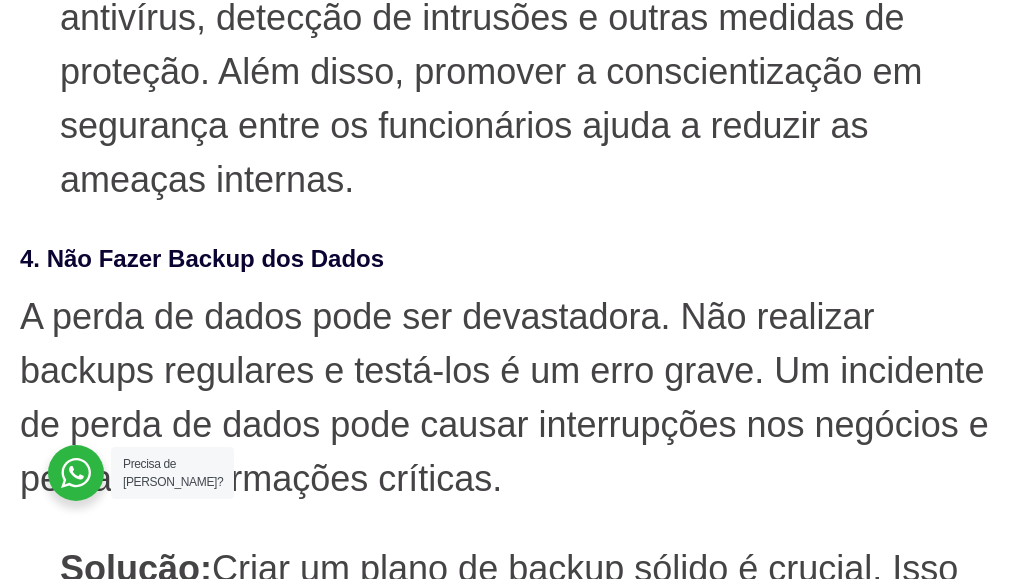 scroll, scrollTop: 2700, scrollLeft: 0, axis: vertical 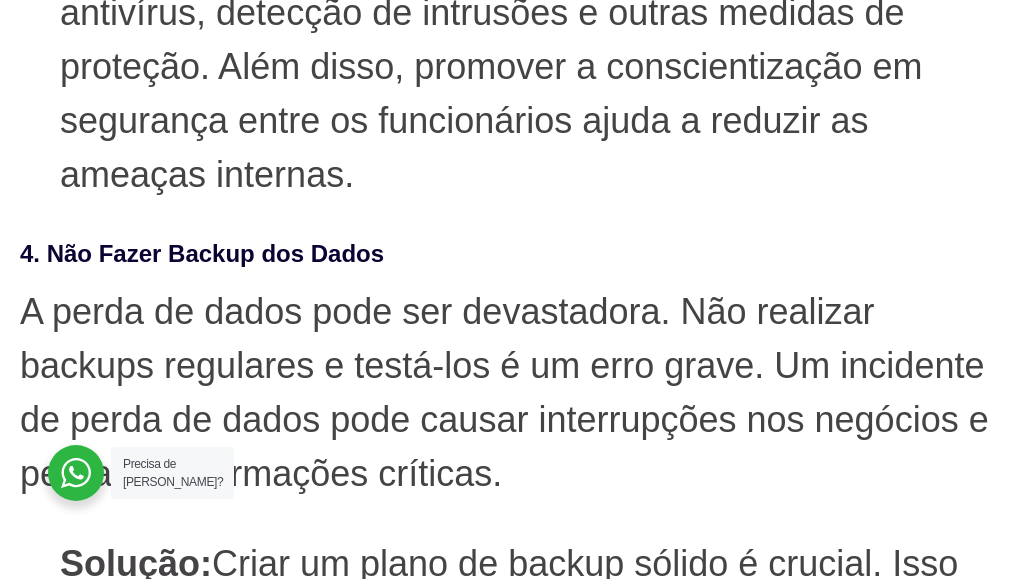 click on "A gestão de Tecnologia da Informação (TI) é essencial para o sucesso de qualquer empresa nos dias de hoje. Com a crescente dependência da tecnologia em todas as áreas de negócios, evitar erros na gestão de TI é crucial. Neste artigo, vamos discutir os 10 erros mais comuns que os gestores de TI devem evitar a todo custo.
1. Falta de Planejamento Estratégico
Um dos erros mais graves é a falta de um plano estratégico de TI alinhado com os objetivos de negócios da empresa. Sem um plano claro, é difícil direcionar os recursos de TI de maneira eficaz e alcançar resultados significativos.
Solução:  Iniciar com um plano estratégico sólido é fundamental. Isso envolve a colaboração próxima com os líderes de negócios para alinhar os objetivos de TI com os objetivos gerais da empresa. Manter um plano atualizado e adaptável é igualmente importante para garantir que a TI acompanhe as mudanças nos negócios.
2. Não Atualizar Regularmente os Sistemas" at bounding box center (509, 3719) 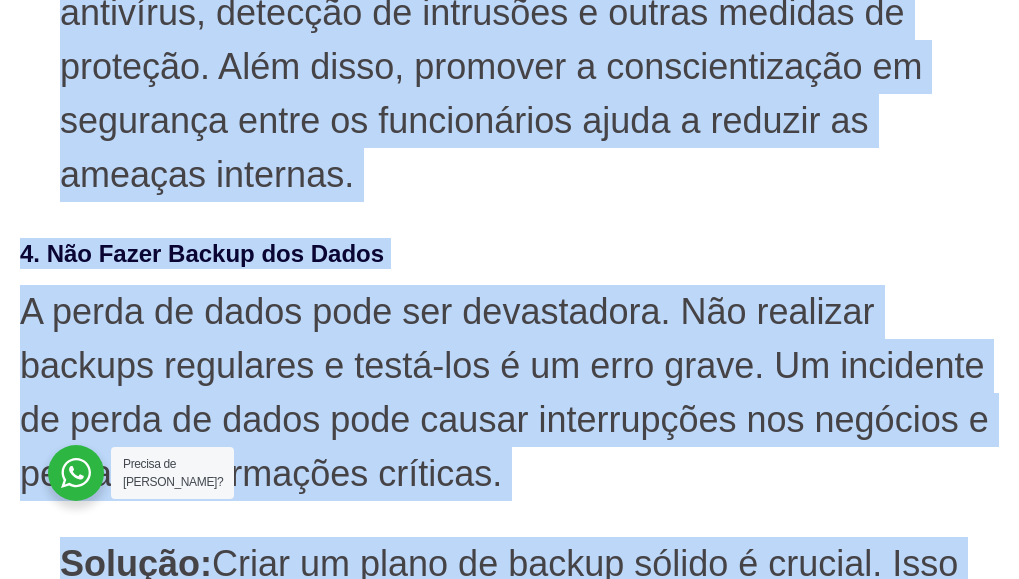 click on "Desastres podem acontecer a qualquer momento, desde falhas de hardware até desastres naturais. Ter um plano de recuperação de desastres é essencial para garantir a continuidade dos negócios." at bounding box center [509, 3527] 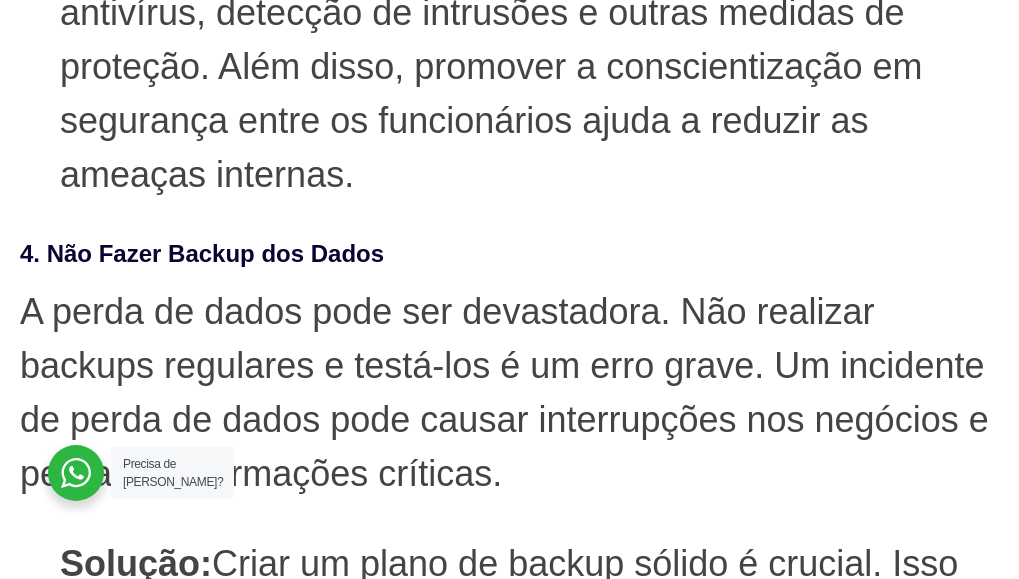 click on "Solução:  Ter um plano de recuperação de desastres bem documentado é fundamental. Isso inclui a identificação de riscos potenciais, a documentação de procedimentos de recuperação e a realização de testes regulares." at bounding box center [509, 3806] 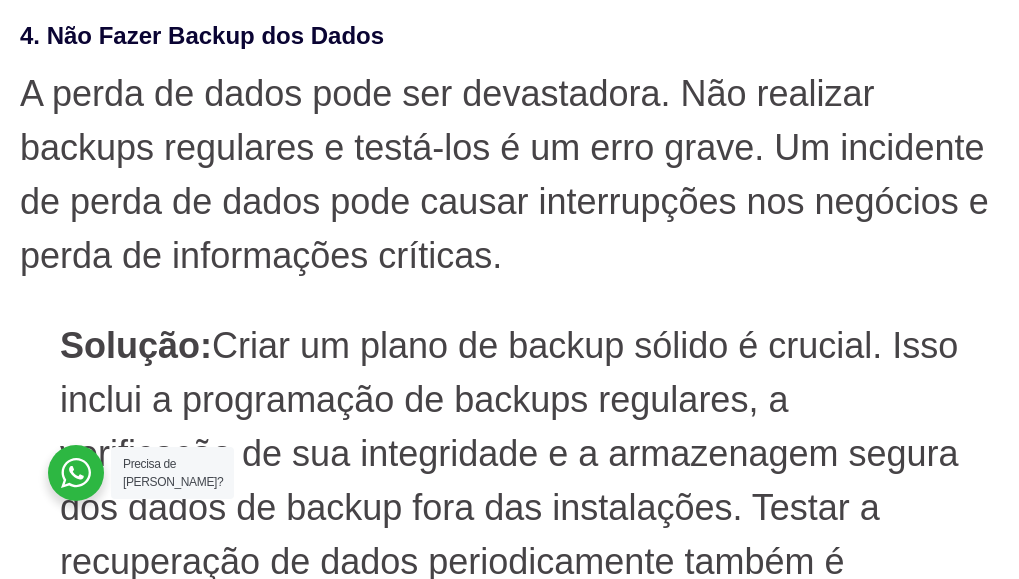 scroll, scrollTop: 3000, scrollLeft: 0, axis: vertical 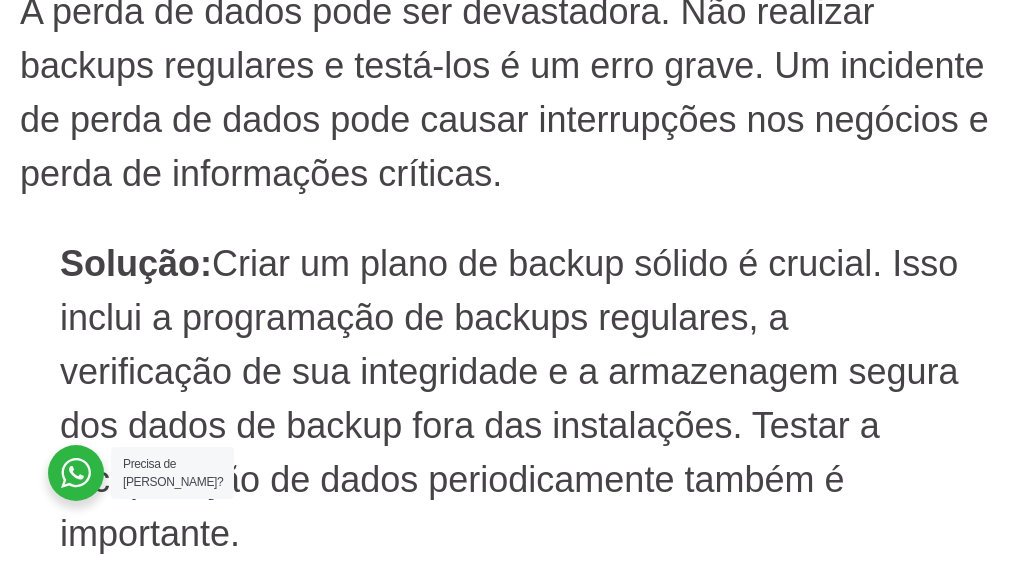 click on "A falta de monitoramento do desempenho da TI pode resultar em problemas não detectados. É importante implementar  ferramentas de monitoramento e análise  para garantir um ambiente de TI saudável." at bounding box center (509, 3833) 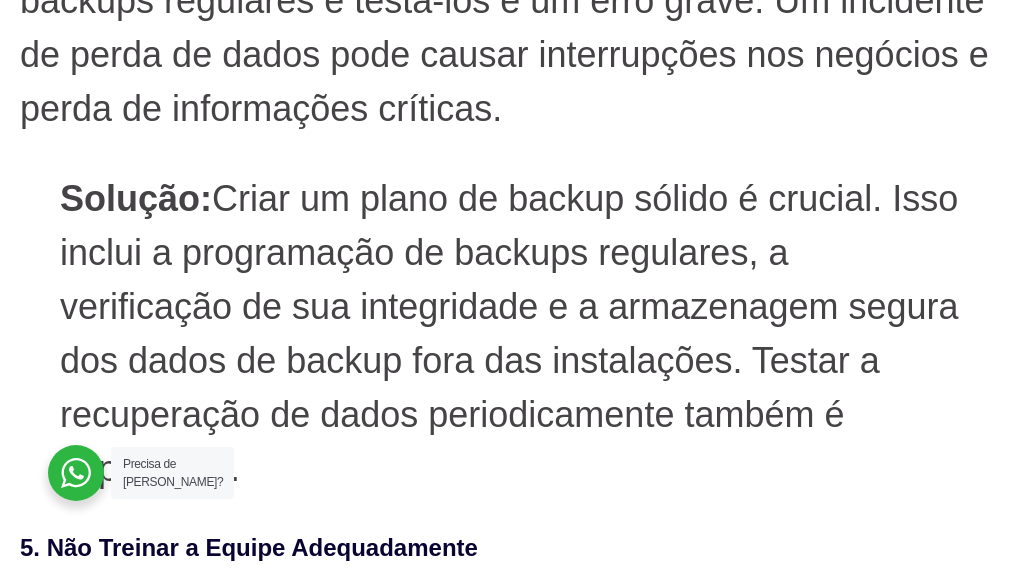 scroll, scrollTop: 3100, scrollLeft: 0, axis: vertical 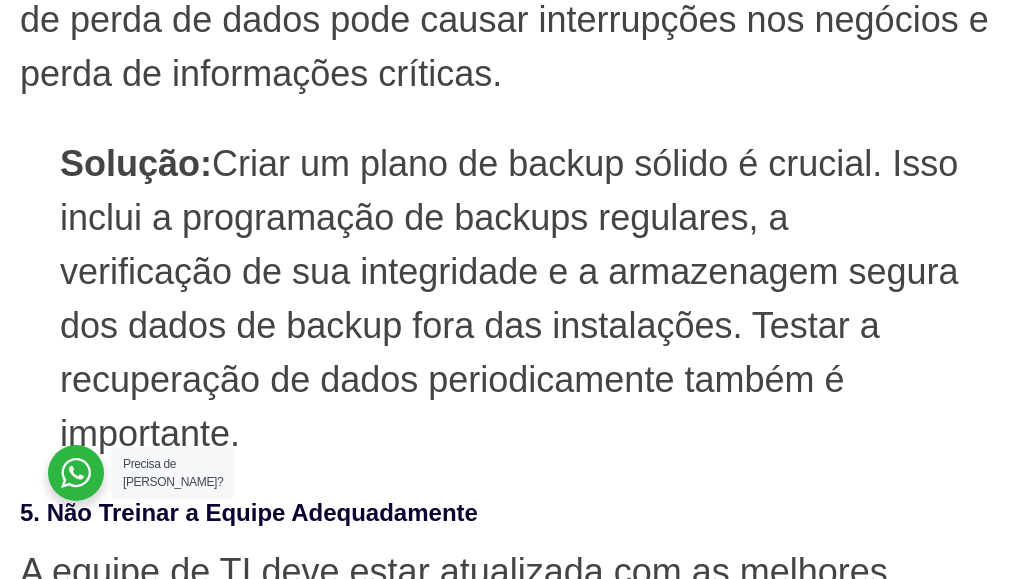 click on "Além das soluções mencionadas anteriormente, há uma série de dicas adicionais que podem aprimorar ainda mais a  gestão de Tecnologia da Informação  (TI) em sua empresa, vamos compartilhar algumas dicas bônus que podem elevar a eficácia e a eficiência de suas operações de TI. Continue lendo para descobrir como maximizar o valor da TI para o sucesso empresarial." at bounding box center [509, 4365] 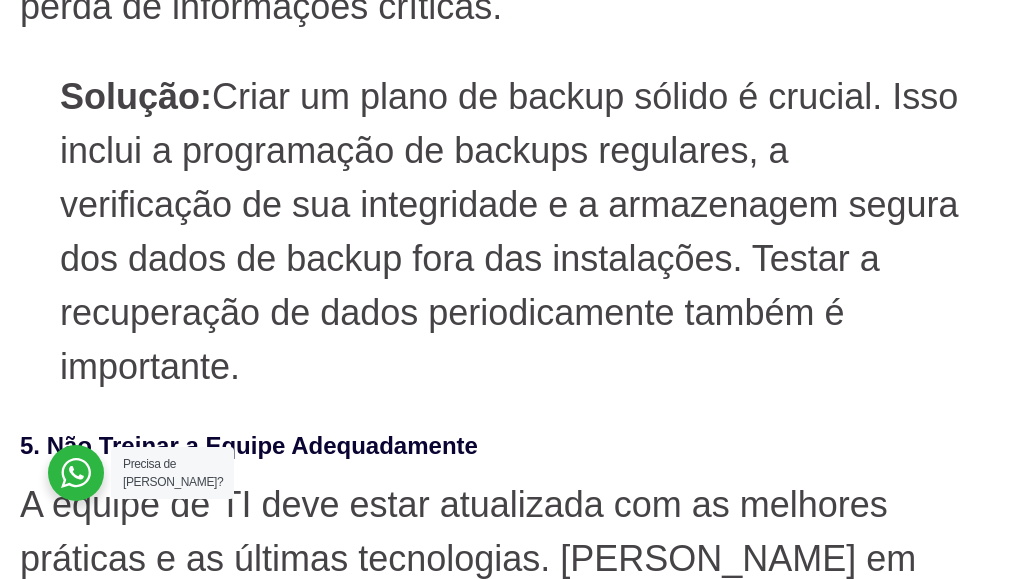 scroll, scrollTop: 3200, scrollLeft: 0, axis: vertical 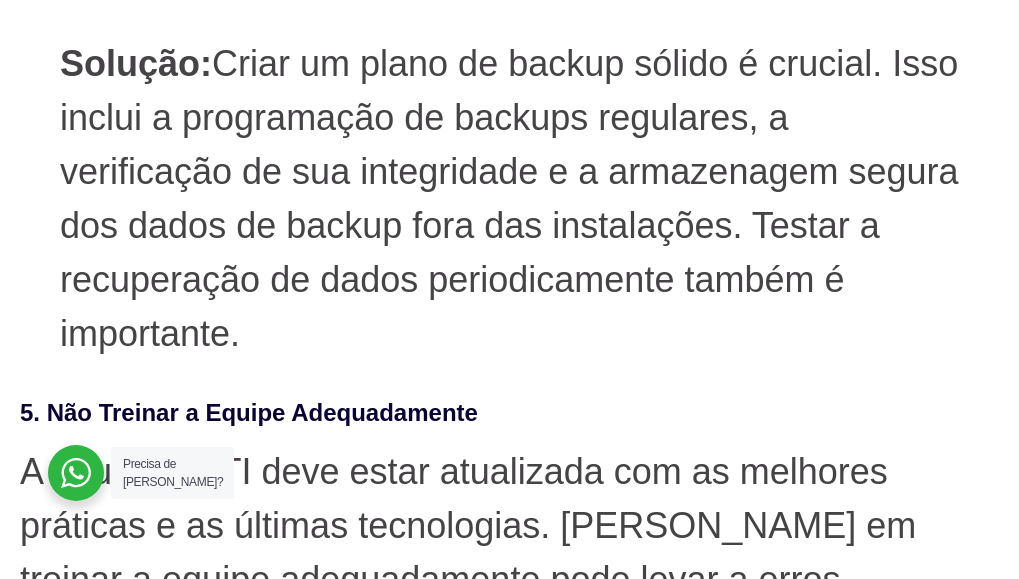 click on "A gestão de Tecnologia da Informação (TI) é essencial para o sucesso de qualquer empresa nos dias de hoje. Com a crescente dependência da tecnologia em todas as áreas de negócios, evitar erros na gestão de TI é crucial. Neste artigo, vamos discutir os 10 erros mais comuns que os gestores de TI devem evitar a todo custo.
1. Falta de Planejamento Estratégico
Um dos erros mais graves é a falta de um plano estratégico de TI alinhado com os objetivos de negócios da empresa. Sem um plano claro, é difícil direcionar os recursos de TI de maneira eficaz e alcançar resultados significativos.
Solução:  Iniciar com um plano estratégico sólido é fundamental. Isso envolve a colaboração próxima com os líderes de negócios para alinhar os objetivos de TI com os objetivos gerais da empresa. Manter um plano atualizado e adaptável é igualmente importante para garantir que a TI acompanhe as mudanças nos negócios.
2. Não Atualizar Regularmente os Sistemas" at bounding box center (509, 3219) 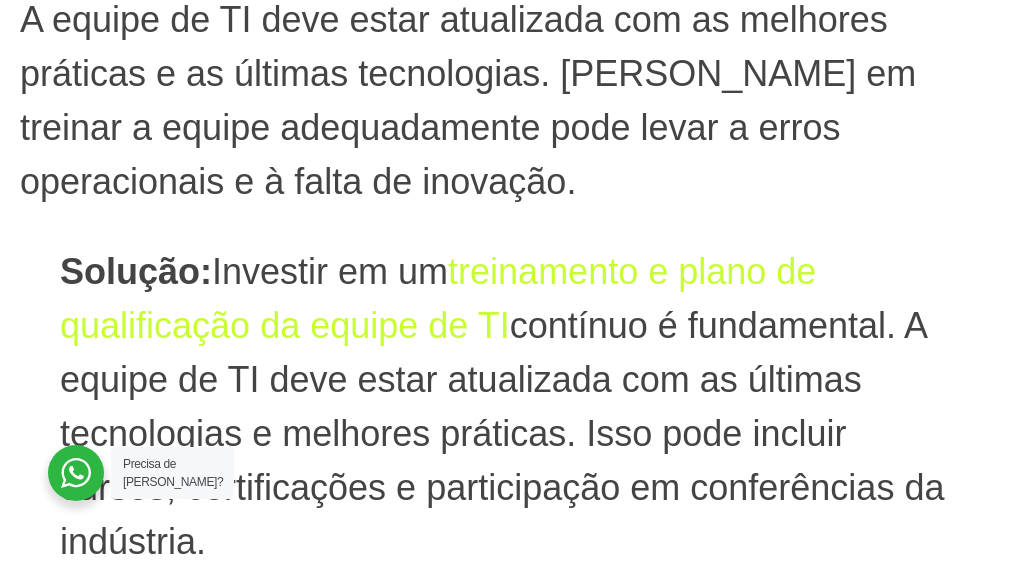 scroll, scrollTop: 3500, scrollLeft: 0, axis: vertical 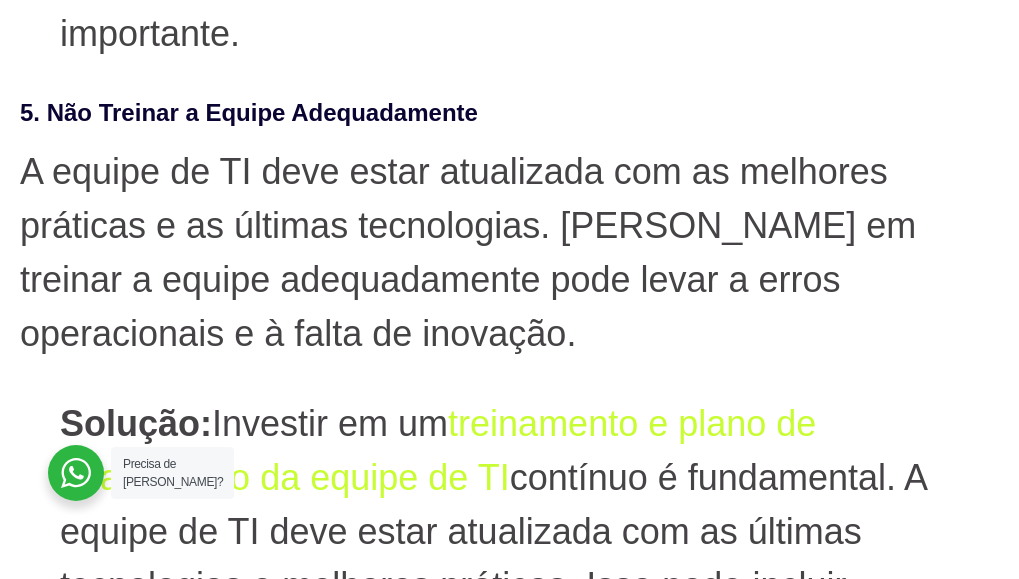 click on "Solução:  Implementar políticas de acesso e controle de privacidade é crucial. Isso envolve a criação de políticas claras que definam quem tem acesso a quais sistemas e dados confidenciais. Além disso, é importante educar os funcionários sobre essas políticas e implementar ferramentas de autenticação forte, como autenticação de dois fatores (2FA), para garantir que apenas pessoas autorizadas tenham acesso aos recursos sensíveis." at bounding box center [509, 4764] 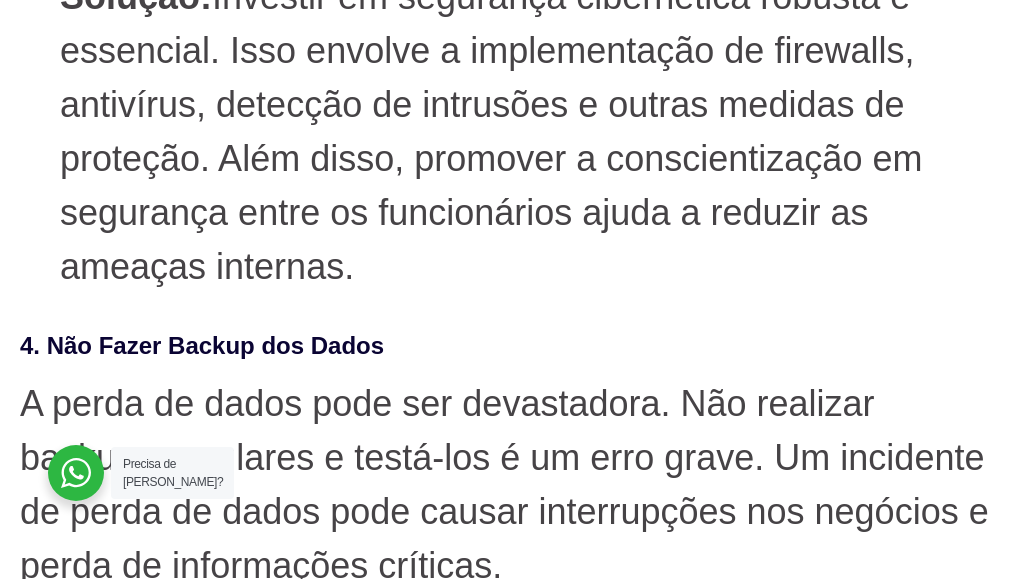 scroll, scrollTop: 2600, scrollLeft: 0, axis: vertical 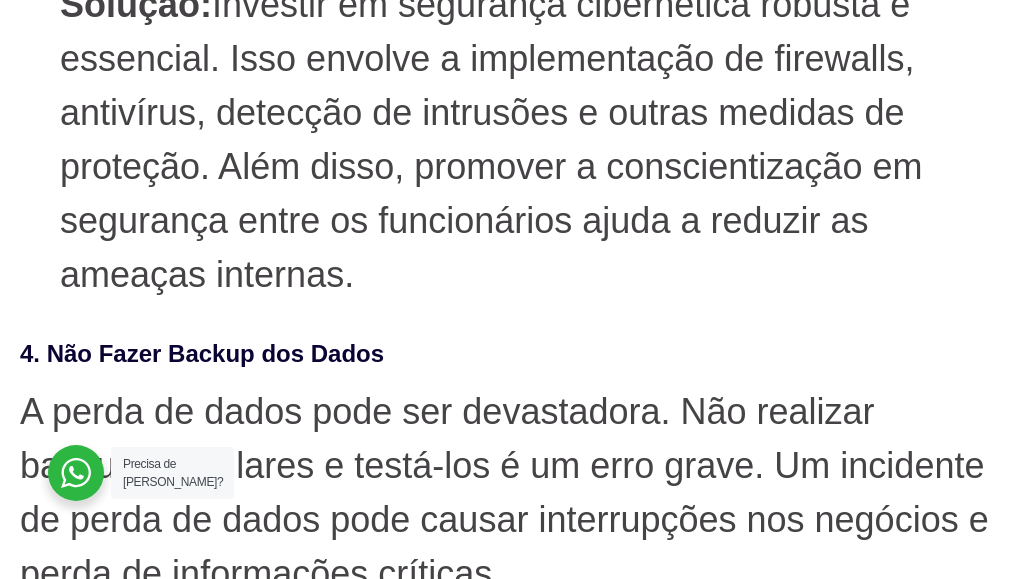 click on "9. Não Ter um Plano de Recuperação de Desastres" at bounding box center (509, 3487) 